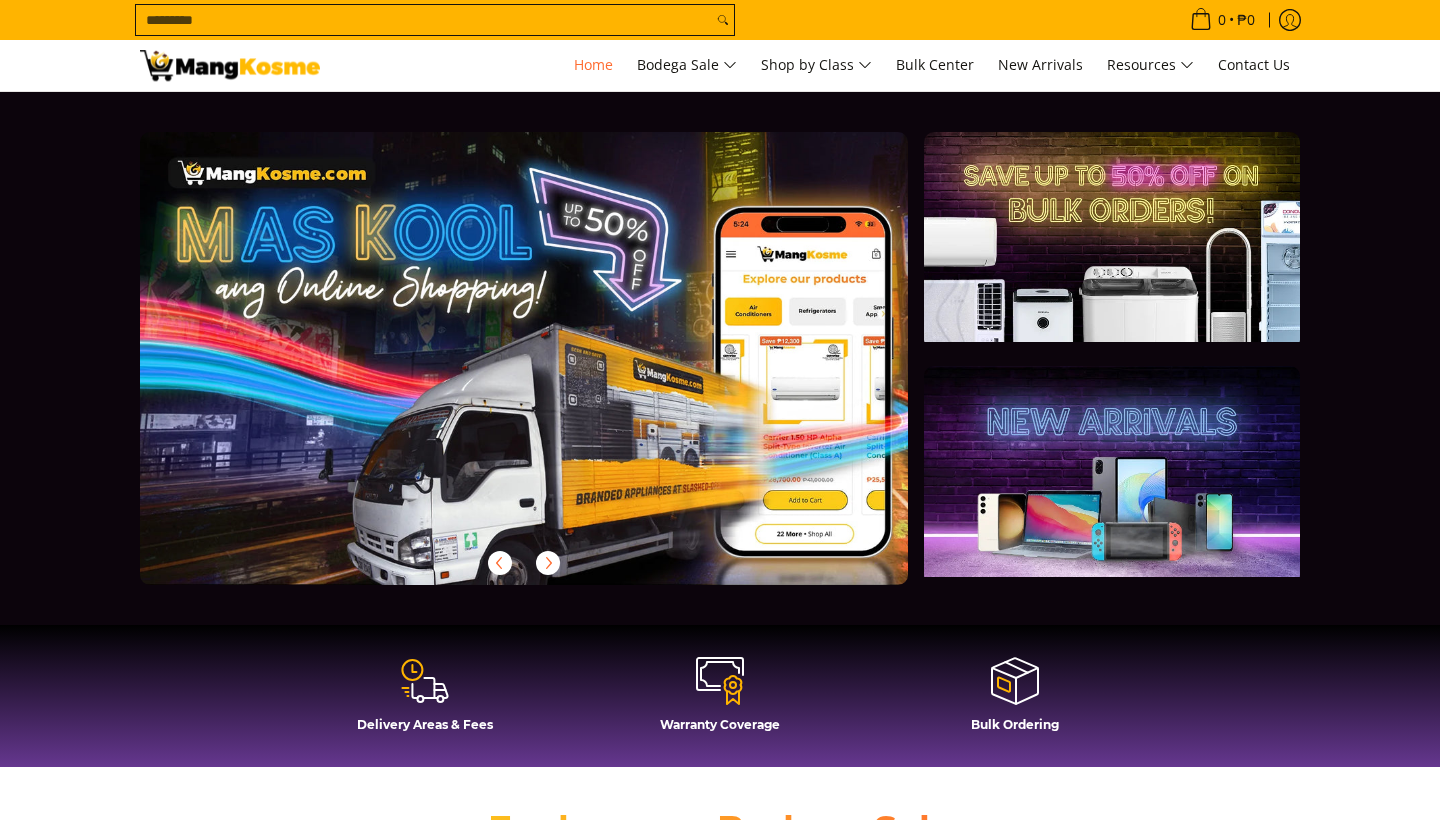 scroll, scrollTop: 0, scrollLeft: 0, axis: both 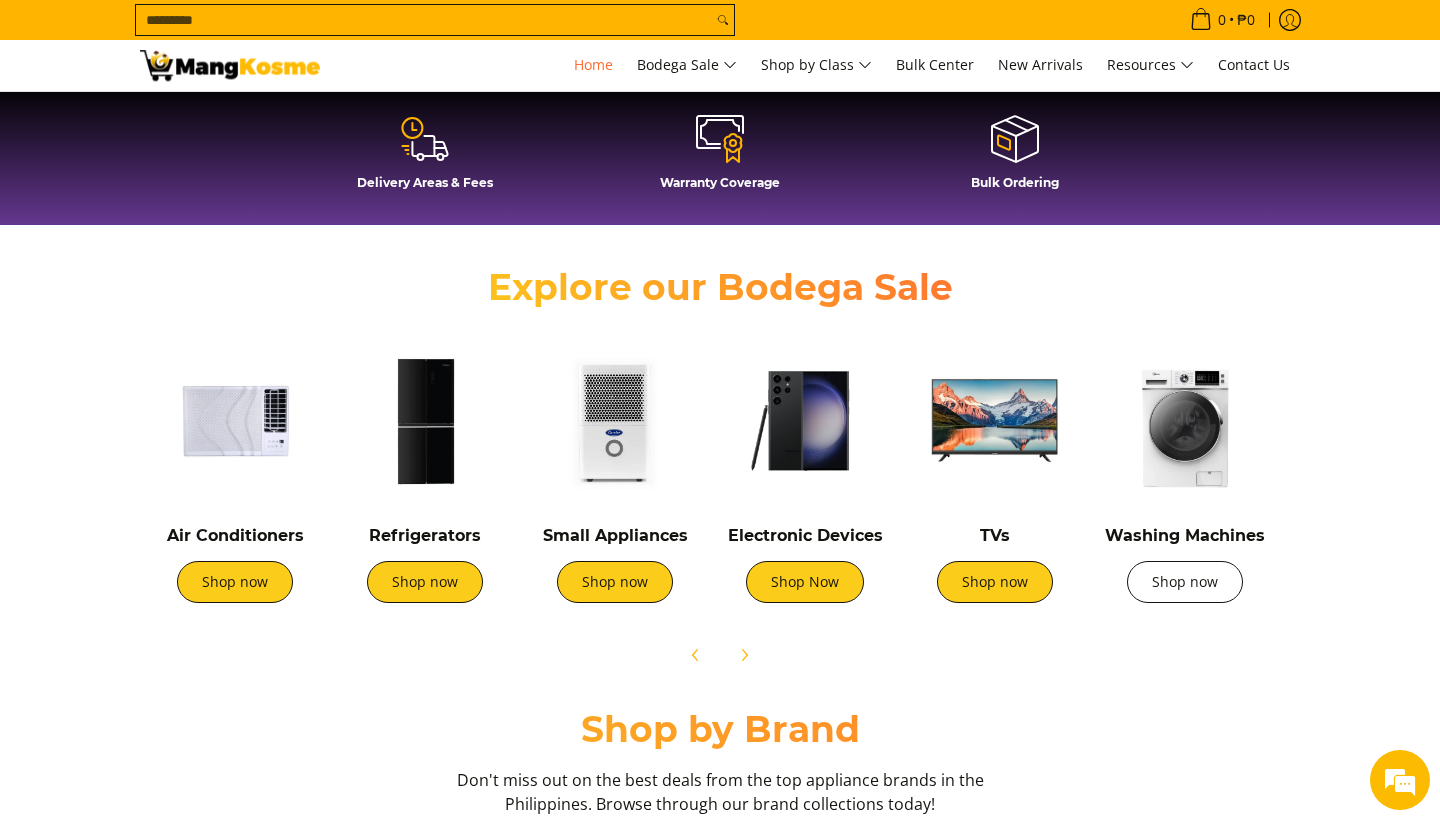 click on "Shop now" at bounding box center (1185, 582) 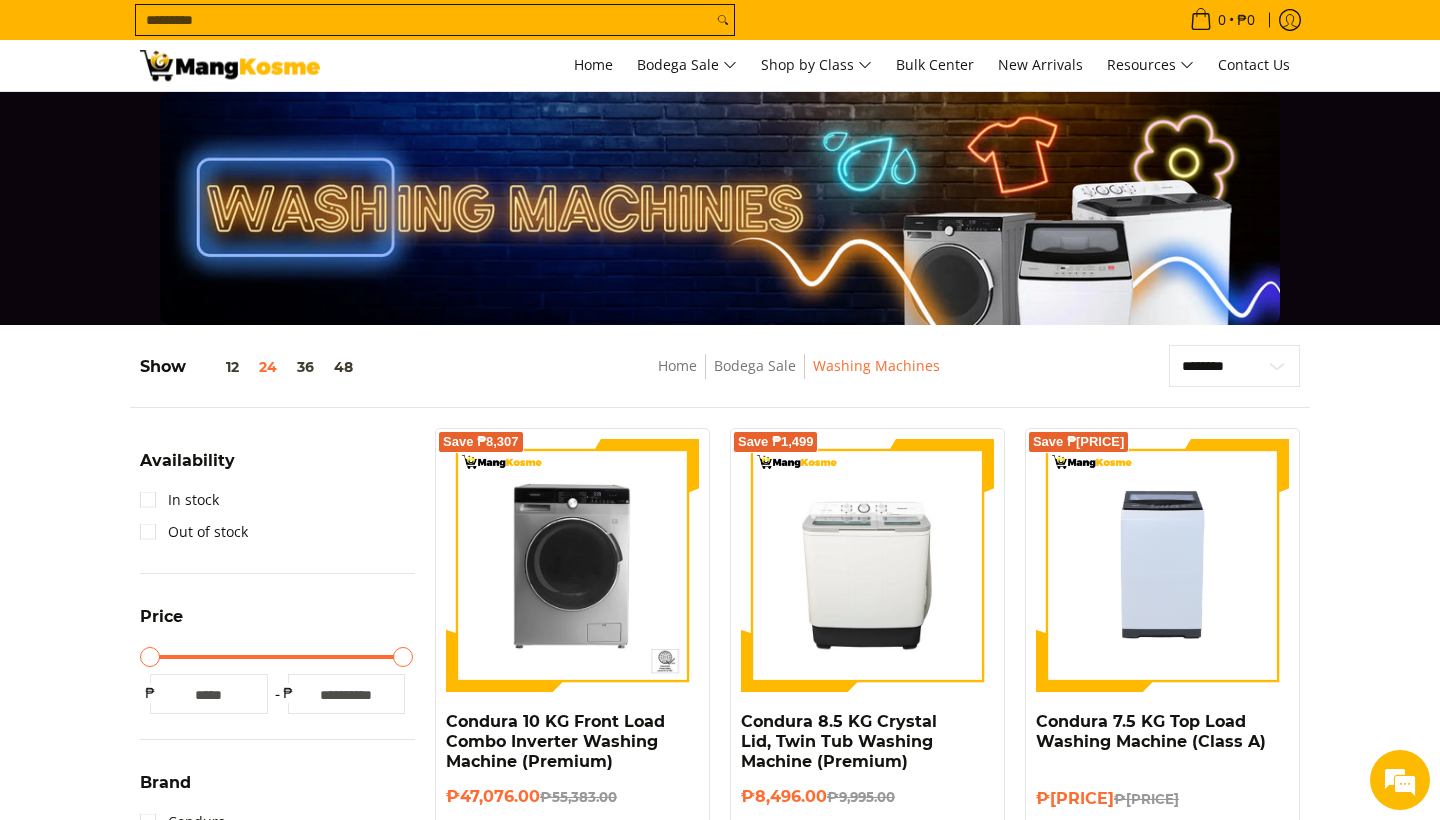 scroll, scrollTop: 0, scrollLeft: 0, axis: both 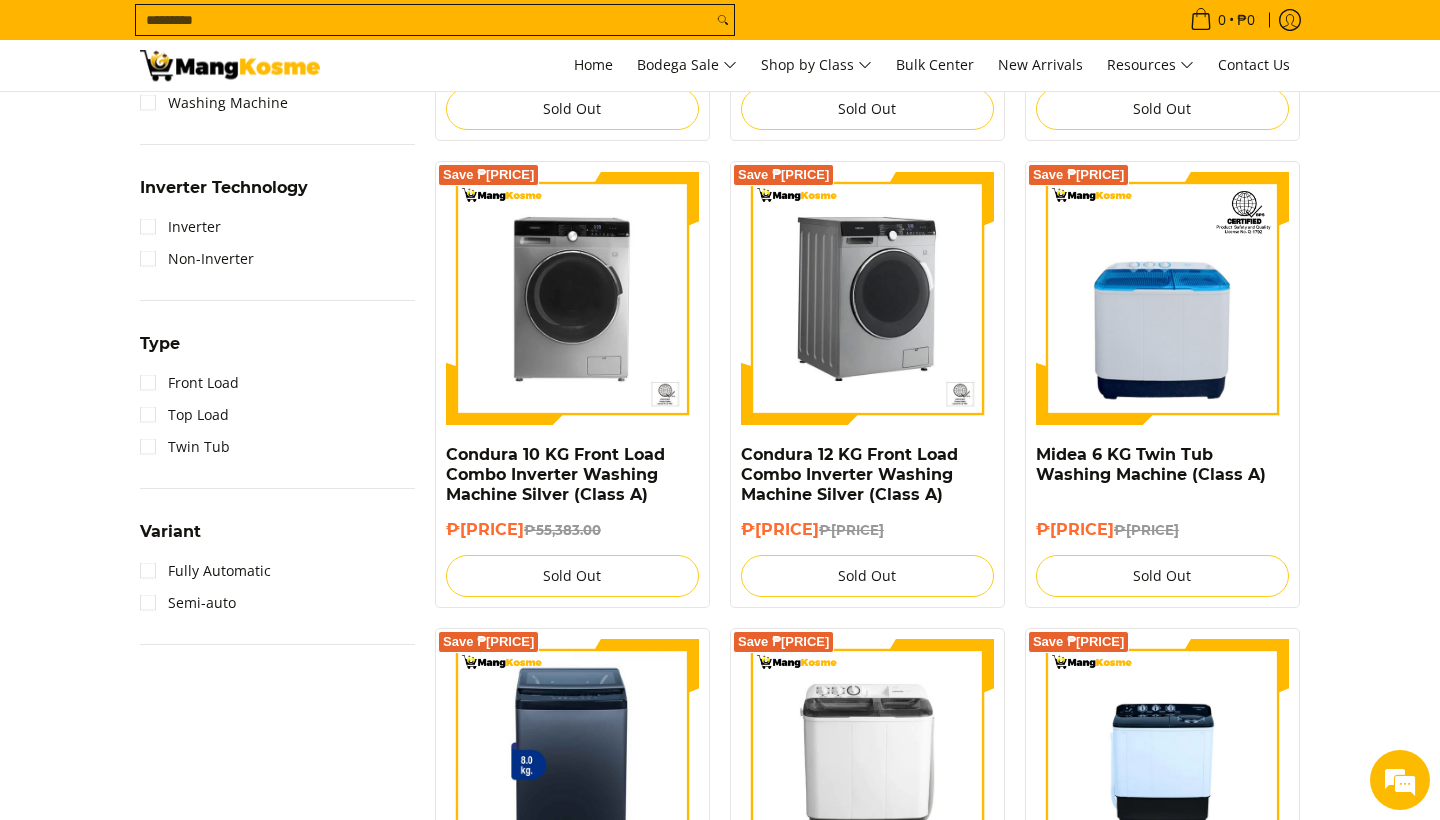 click at bounding box center (867, 298) 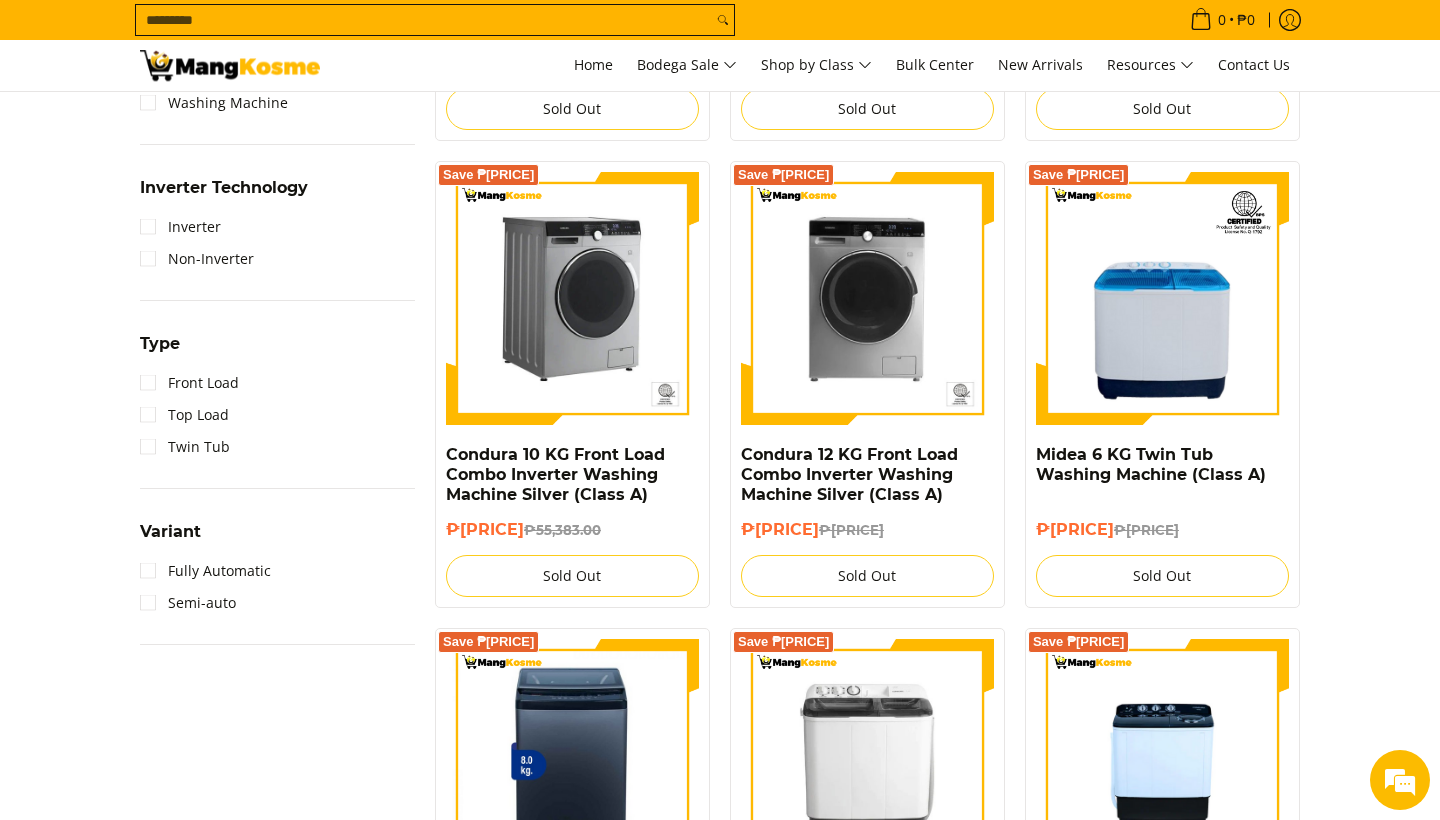 click at bounding box center (572, 298) 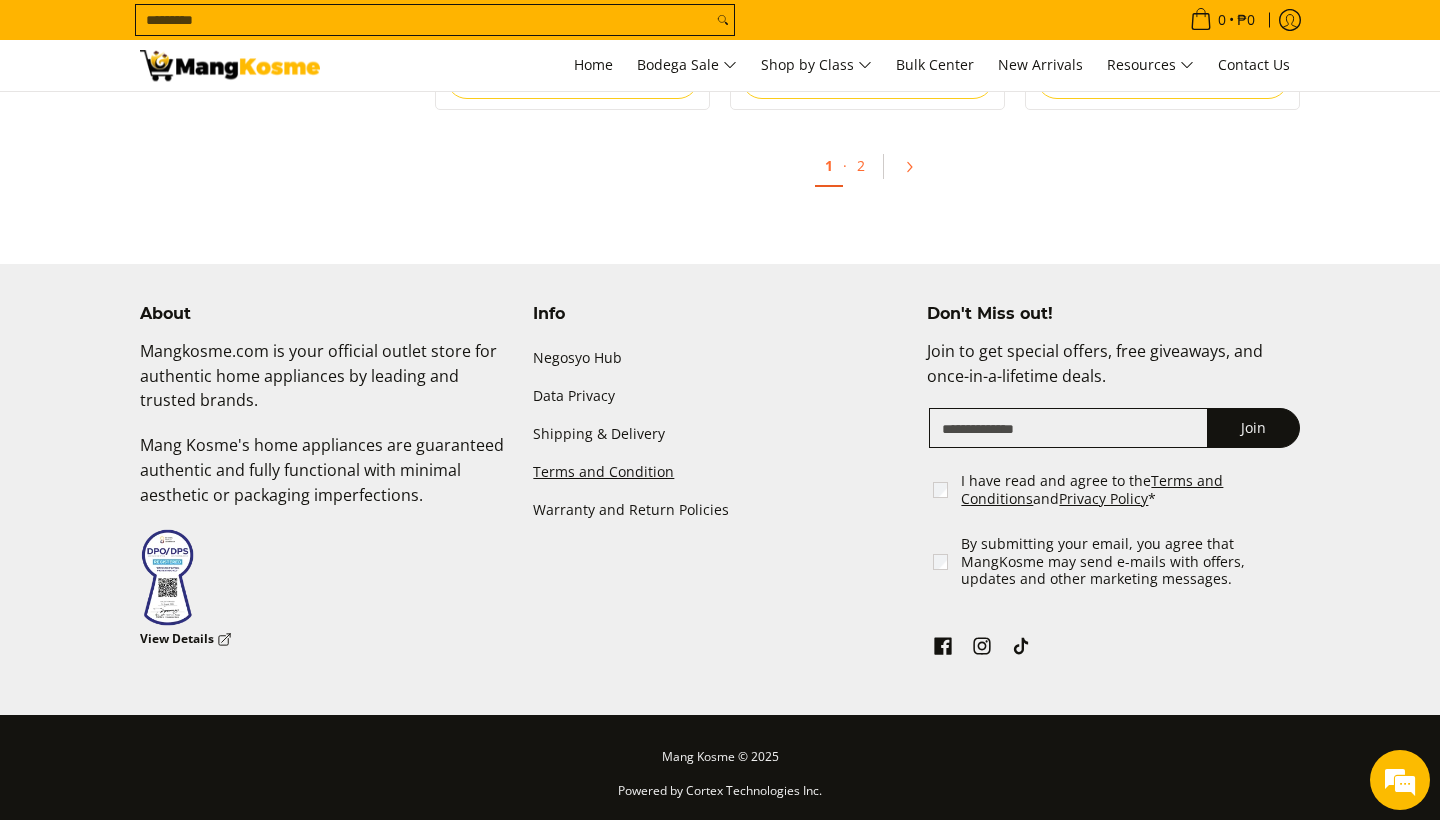 scroll, scrollTop: 4035, scrollLeft: 0, axis: vertical 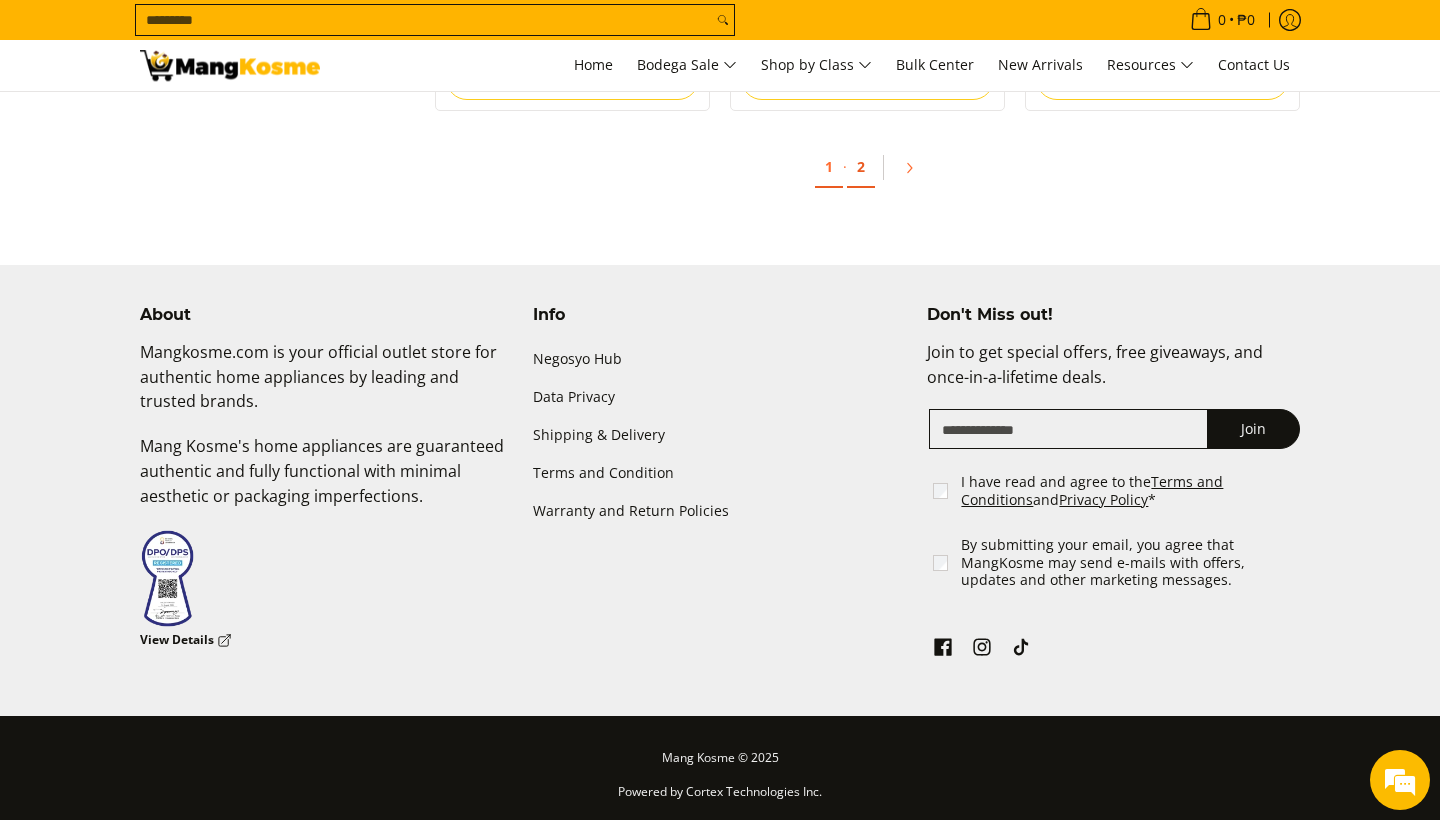 click on "2" at bounding box center [861, 167] 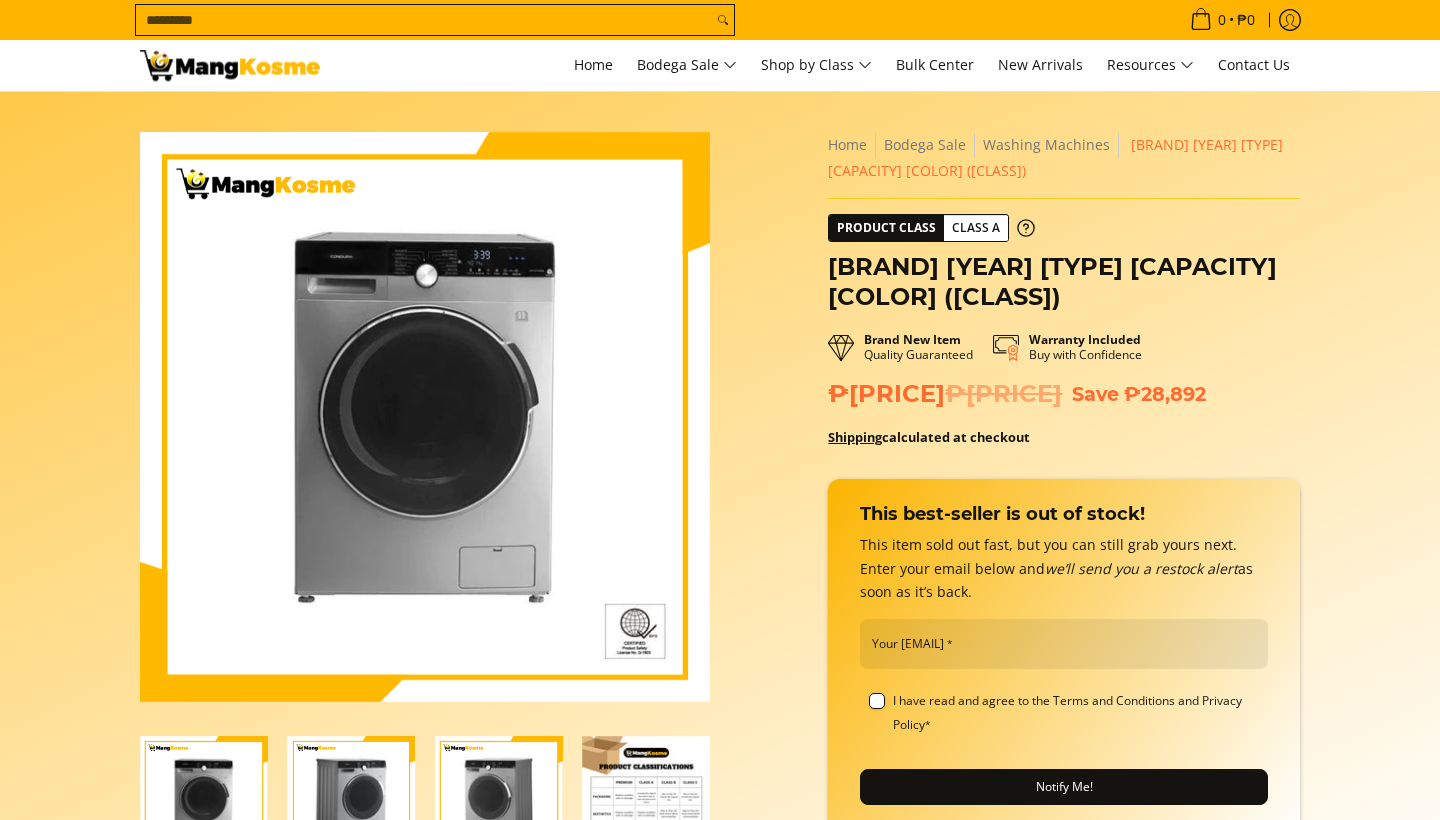 scroll, scrollTop: 0, scrollLeft: 0, axis: both 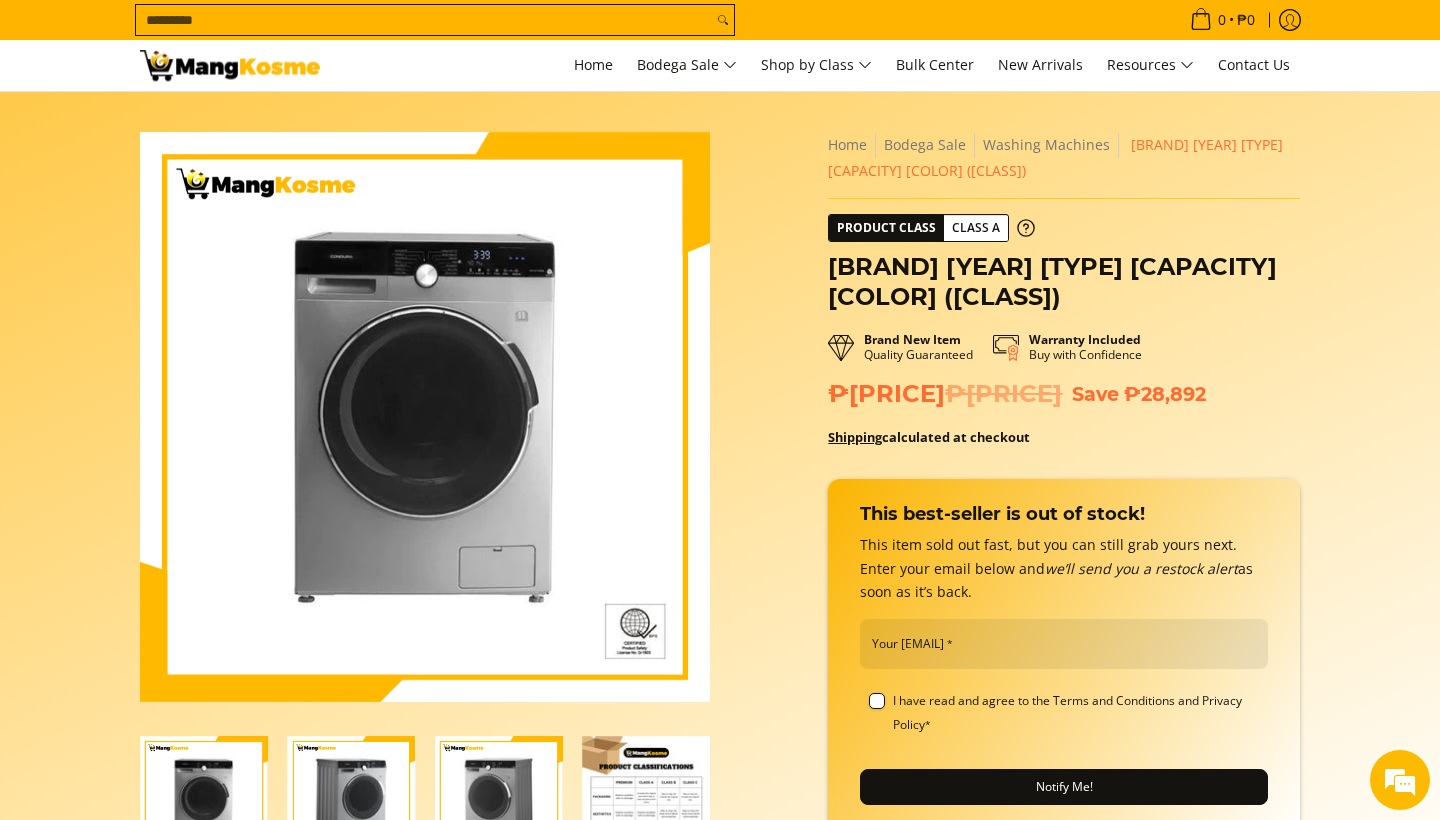 click at bounding box center (352, 800) 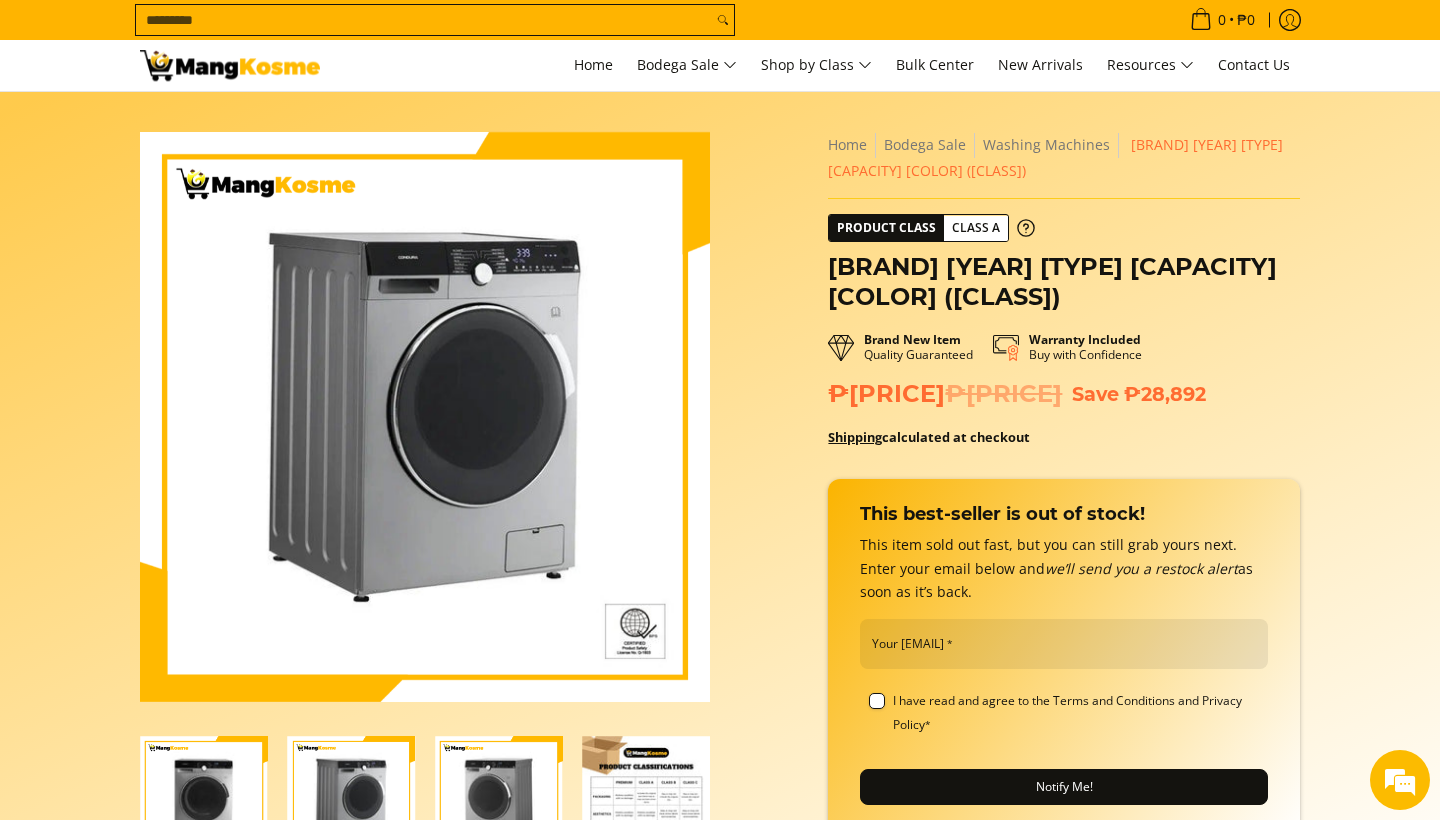 click at bounding box center (499, 800) 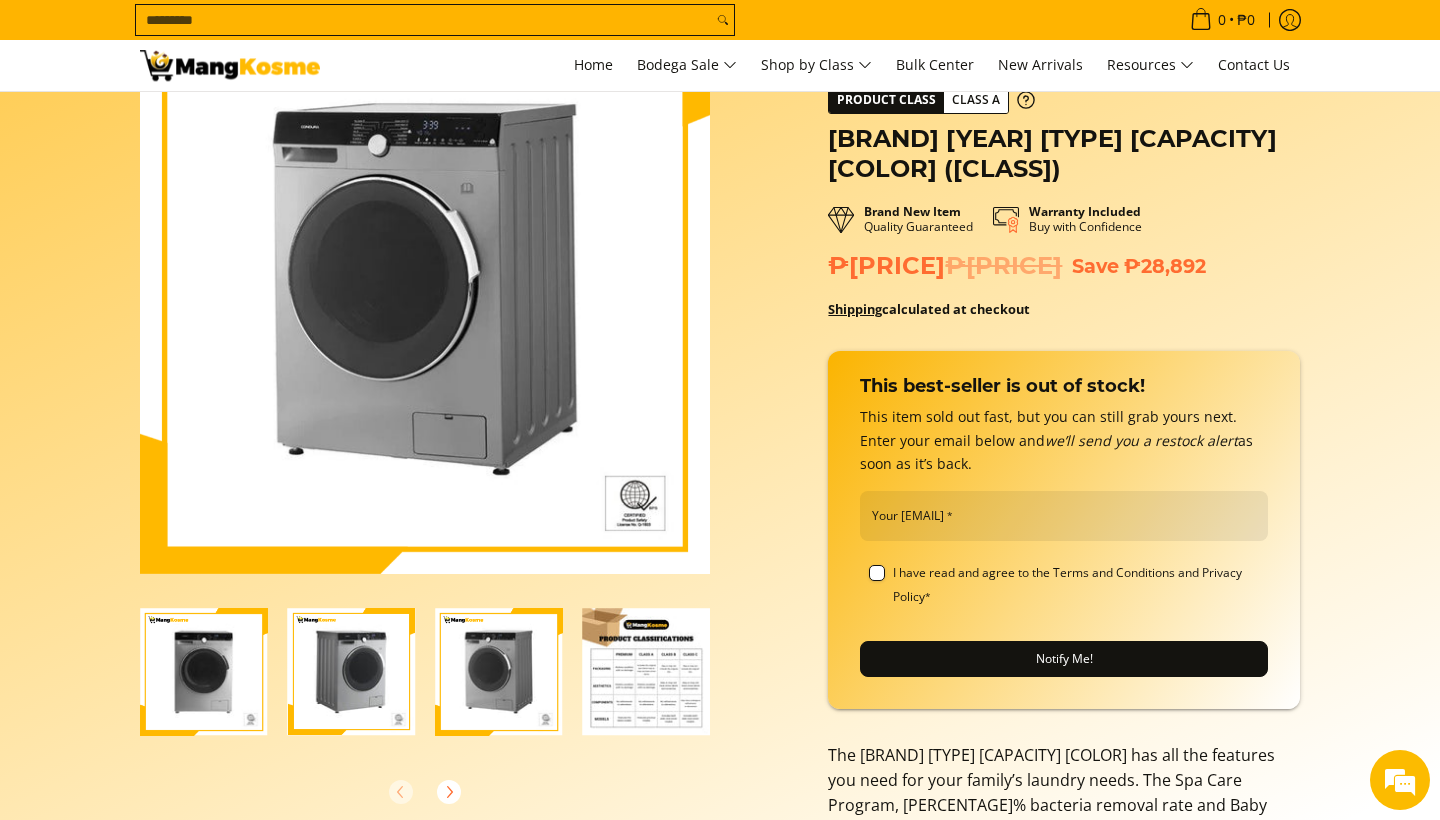 scroll, scrollTop: 134, scrollLeft: 0, axis: vertical 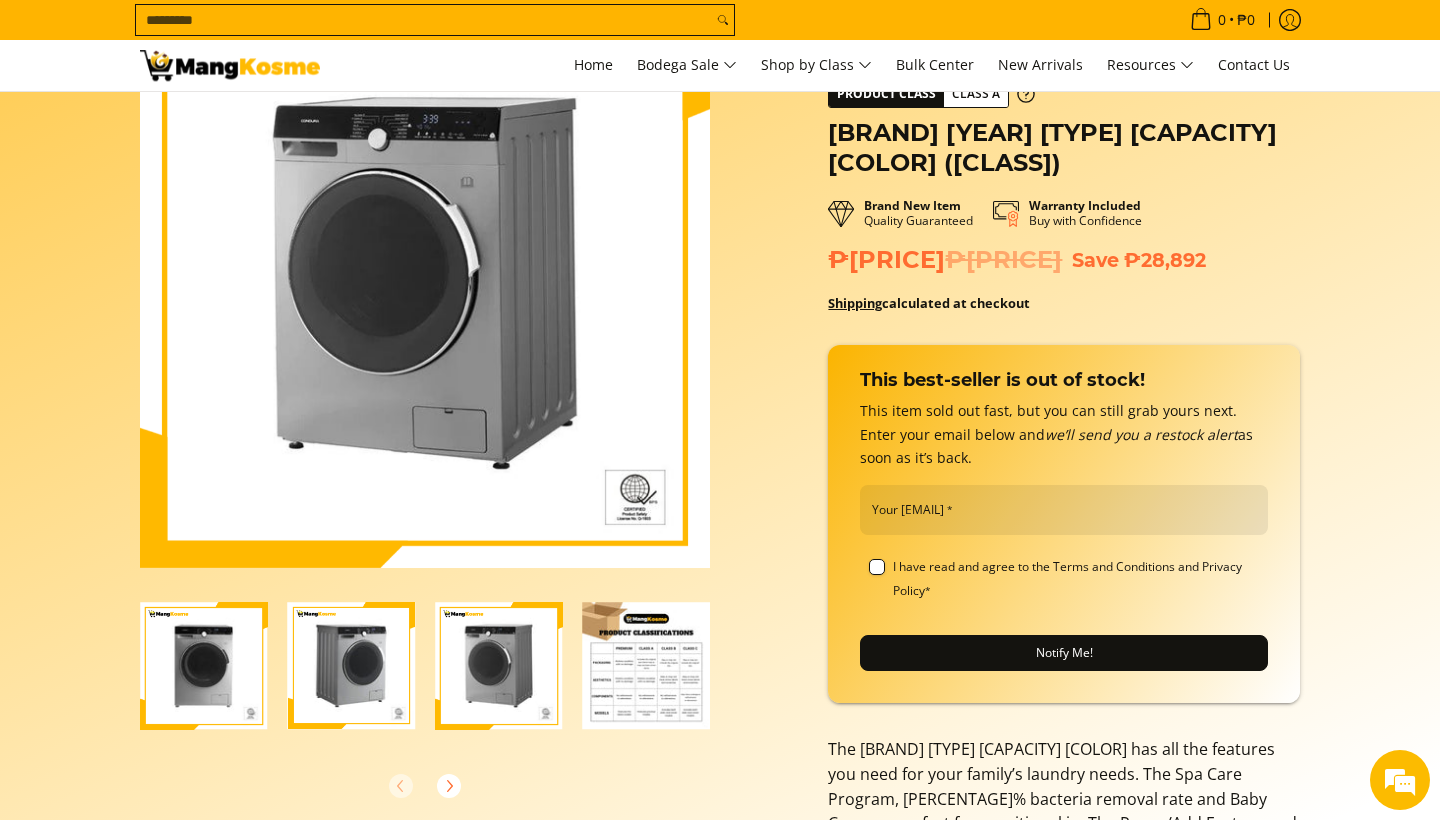 click at bounding box center [647, 666] 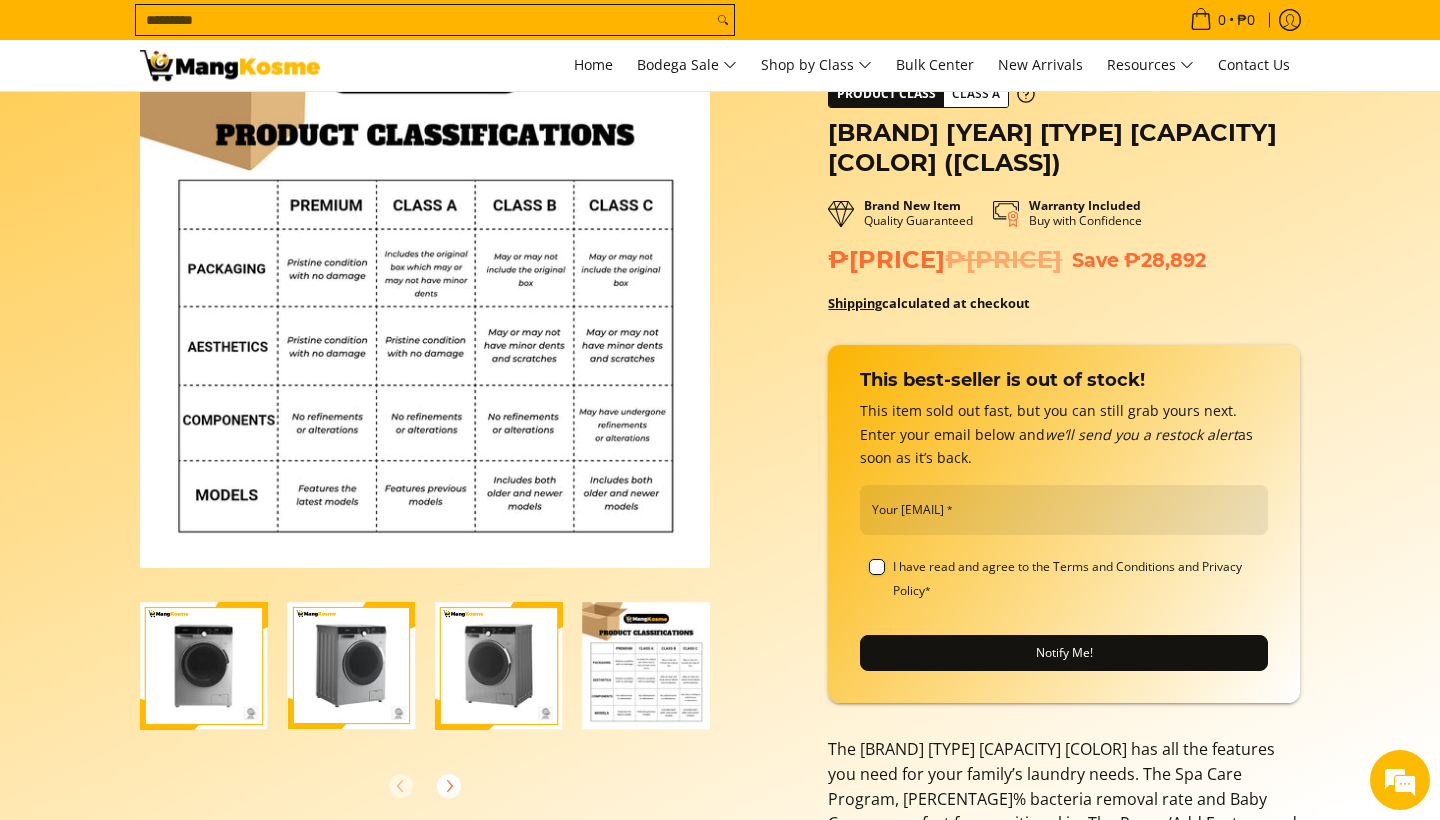 scroll, scrollTop: 0, scrollLeft: 0, axis: both 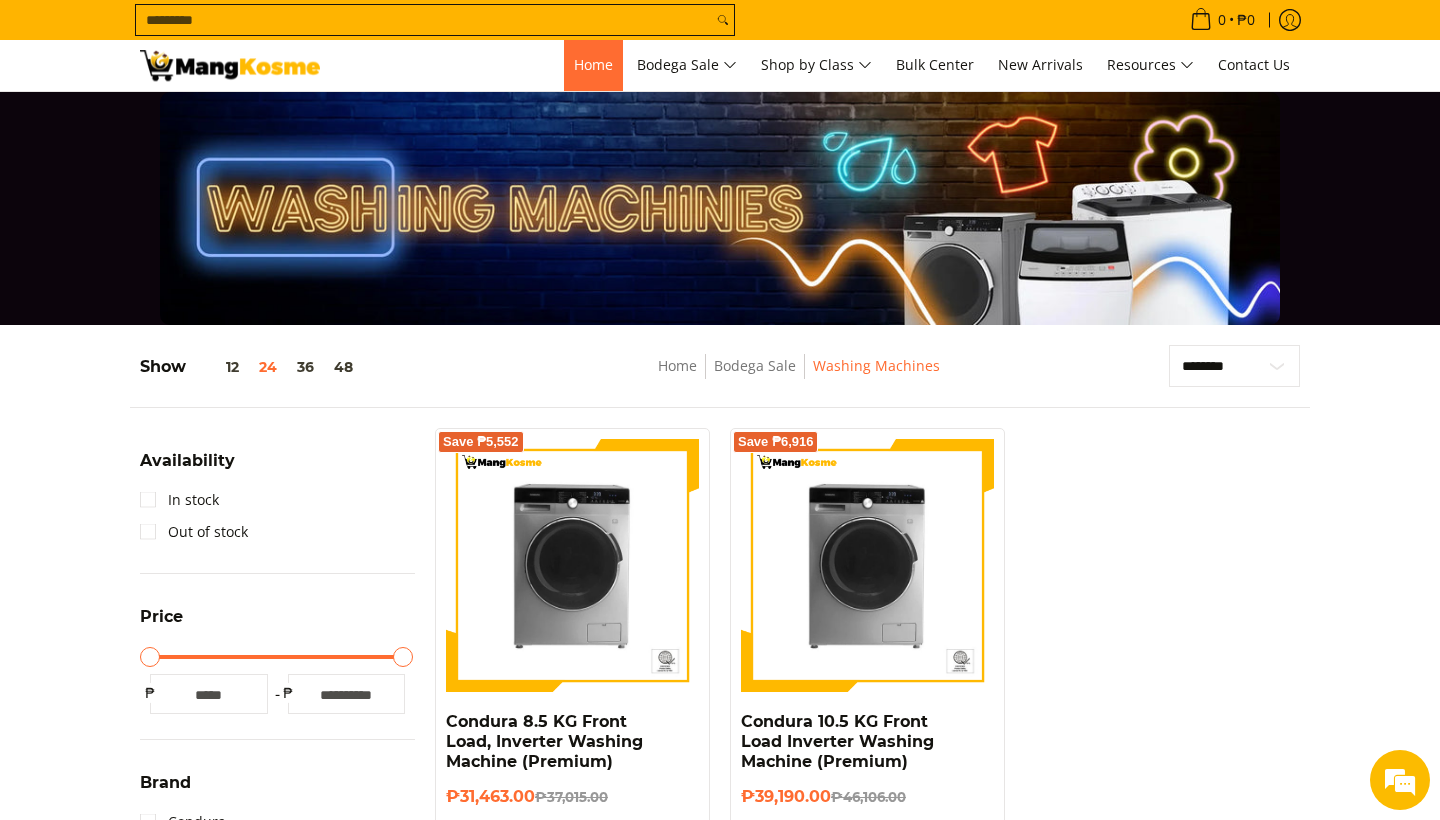click on "Home" at bounding box center (593, 65) 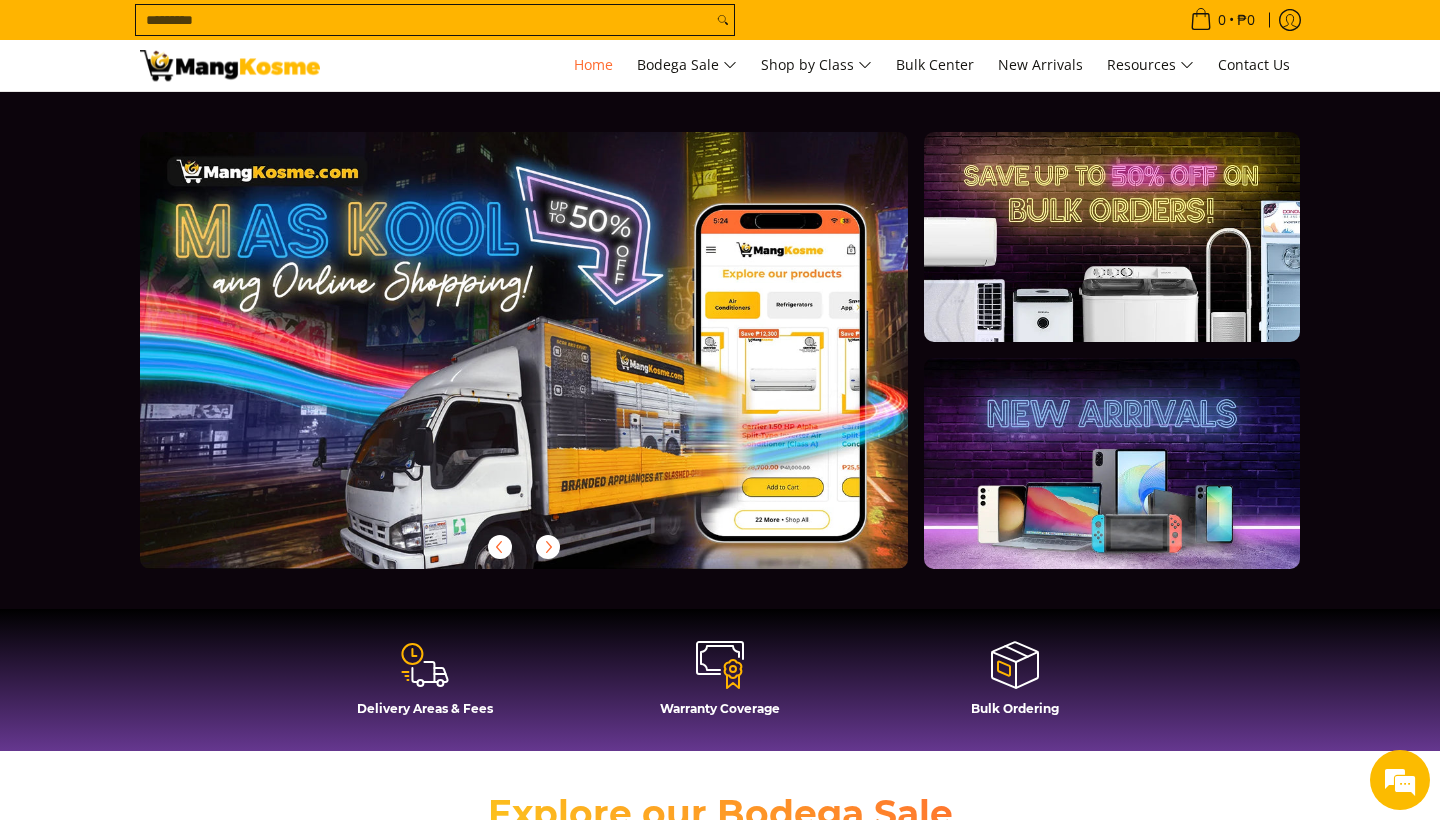 scroll, scrollTop: 0, scrollLeft: 0, axis: both 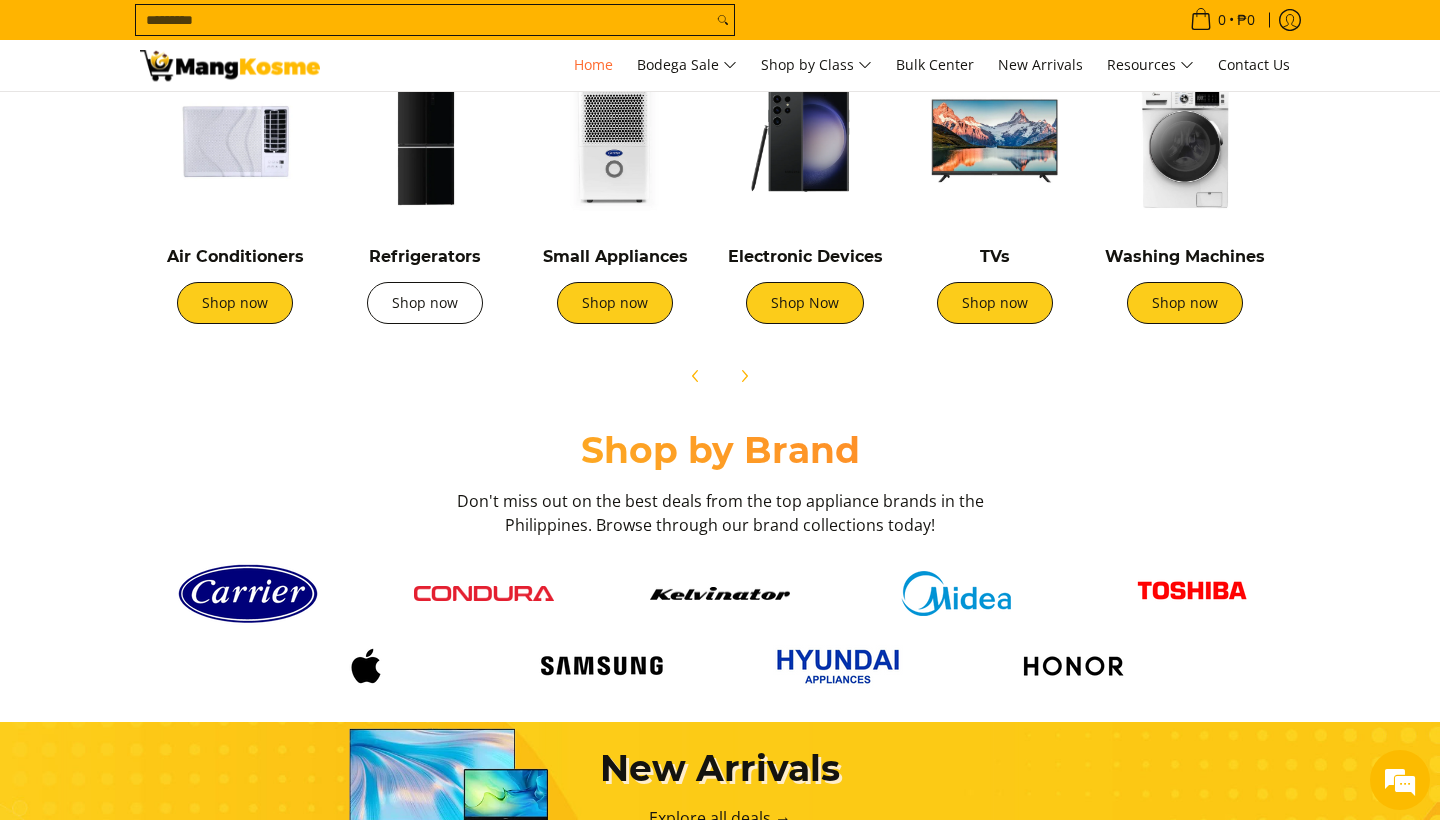 click on "Shop now" at bounding box center [425, 303] 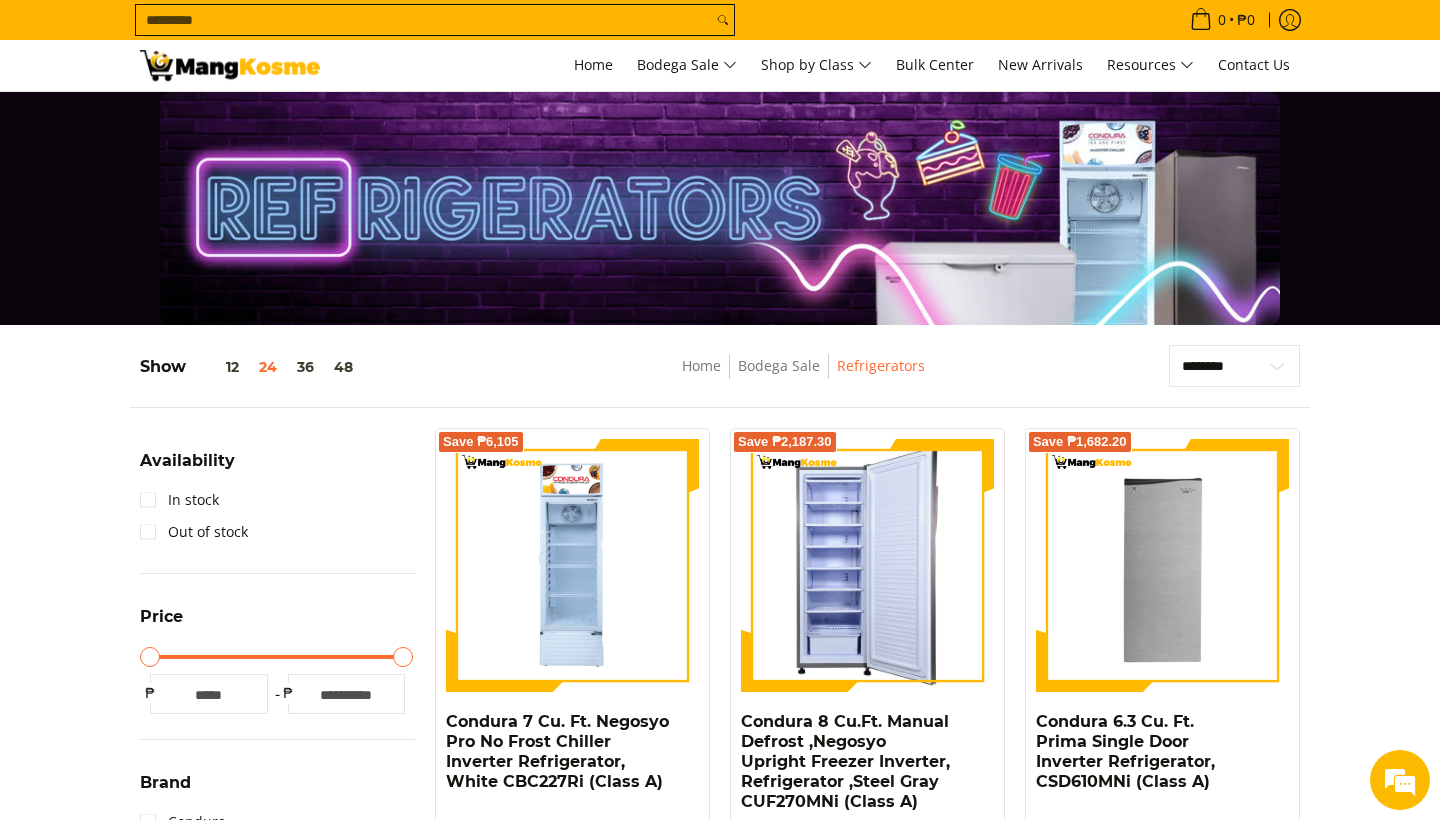 scroll, scrollTop: 0, scrollLeft: 0, axis: both 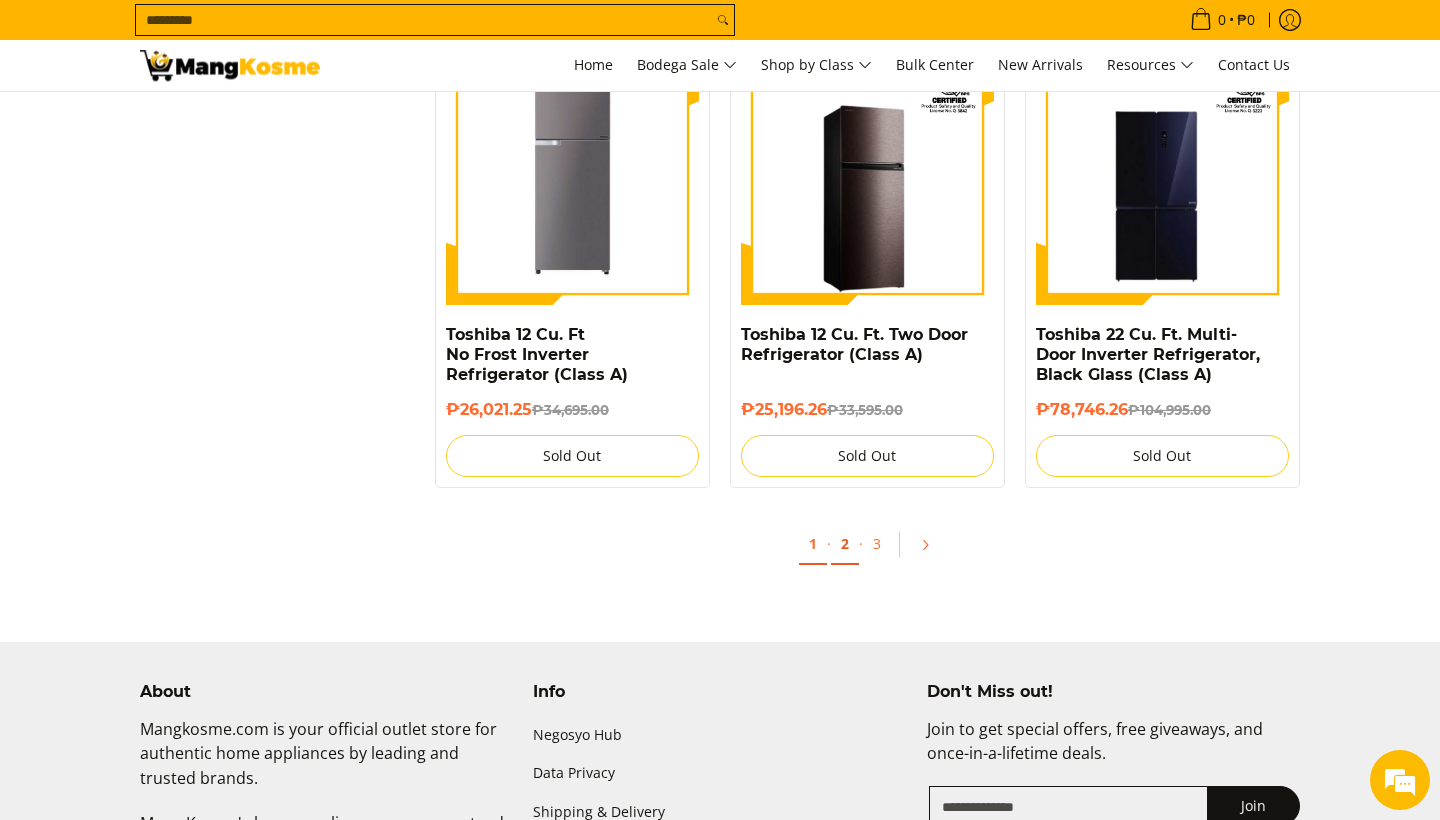 click on "2" at bounding box center [845, 544] 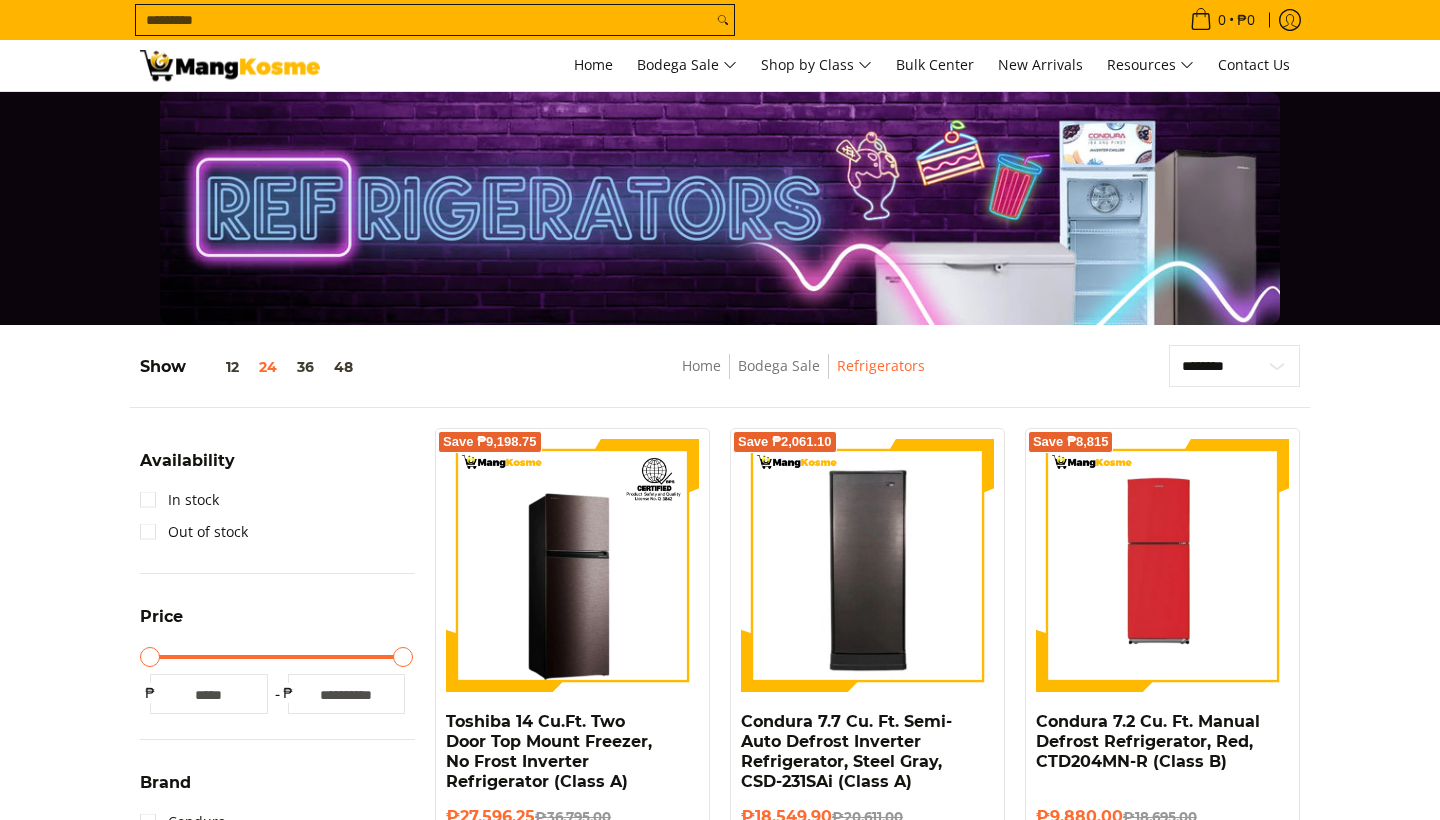 scroll, scrollTop: 0, scrollLeft: 0, axis: both 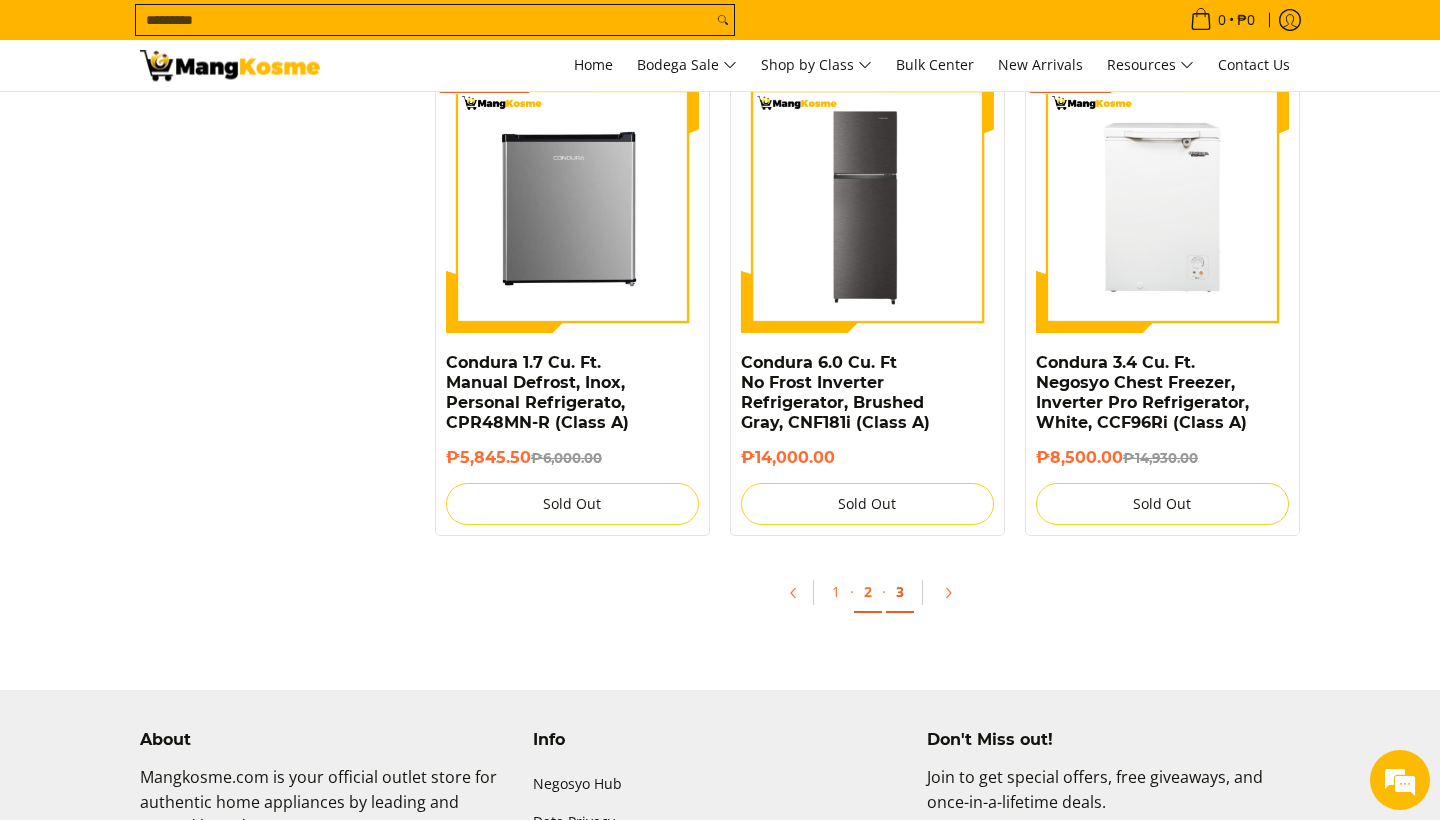 click on "3" at bounding box center (900, 592) 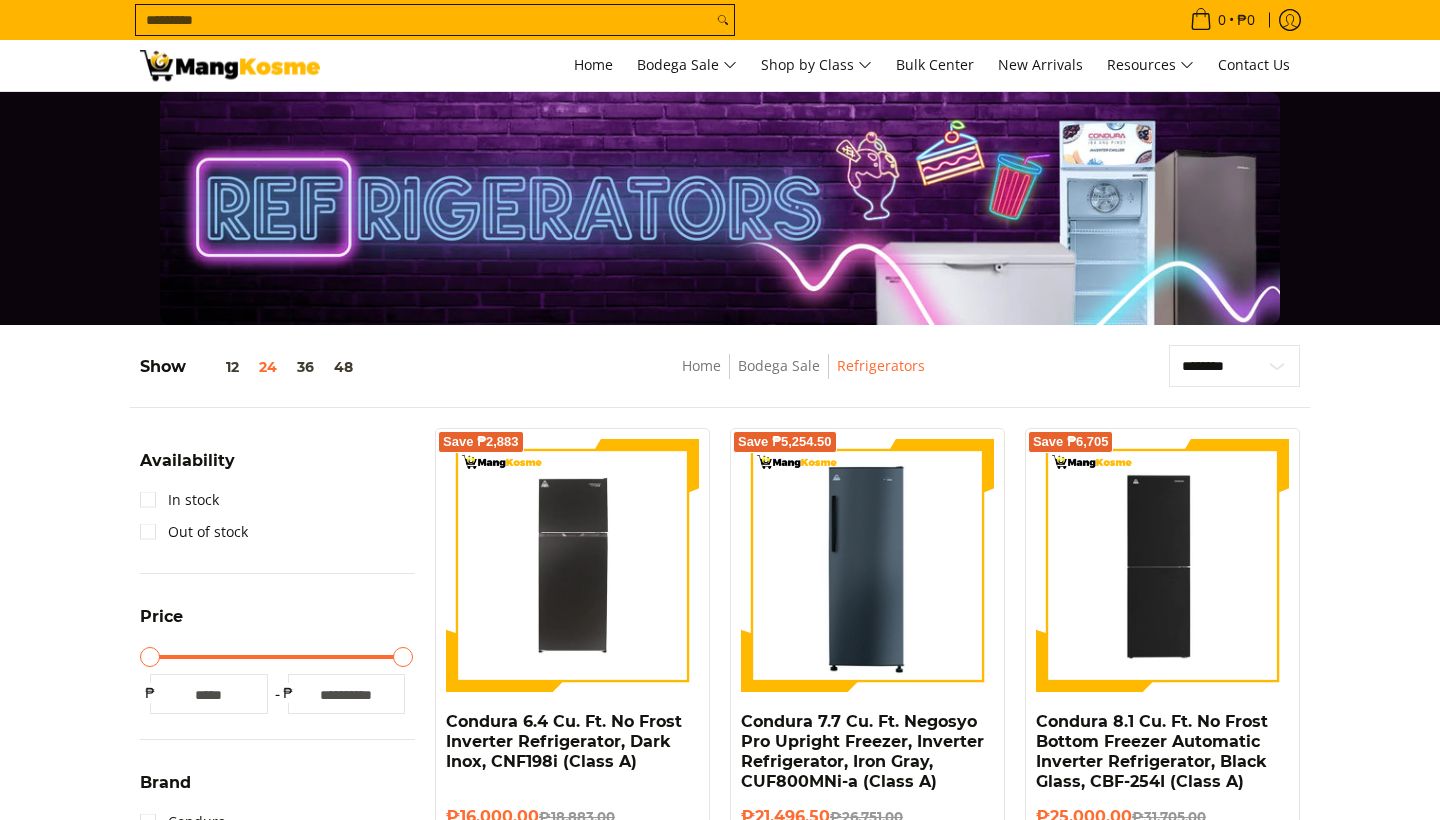 scroll, scrollTop: 0, scrollLeft: 0, axis: both 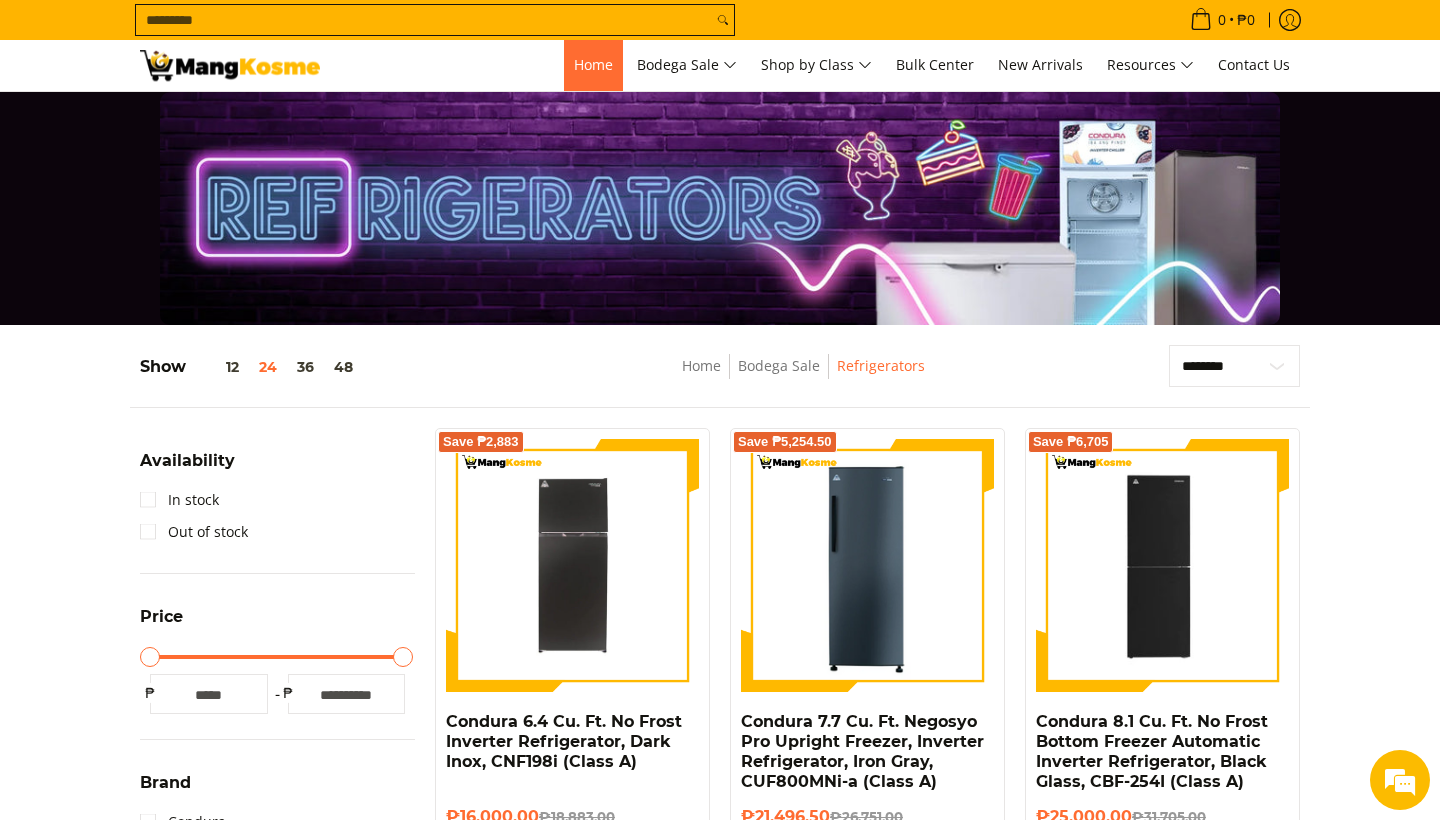 click on "Home" at bounding box center [593, 65] 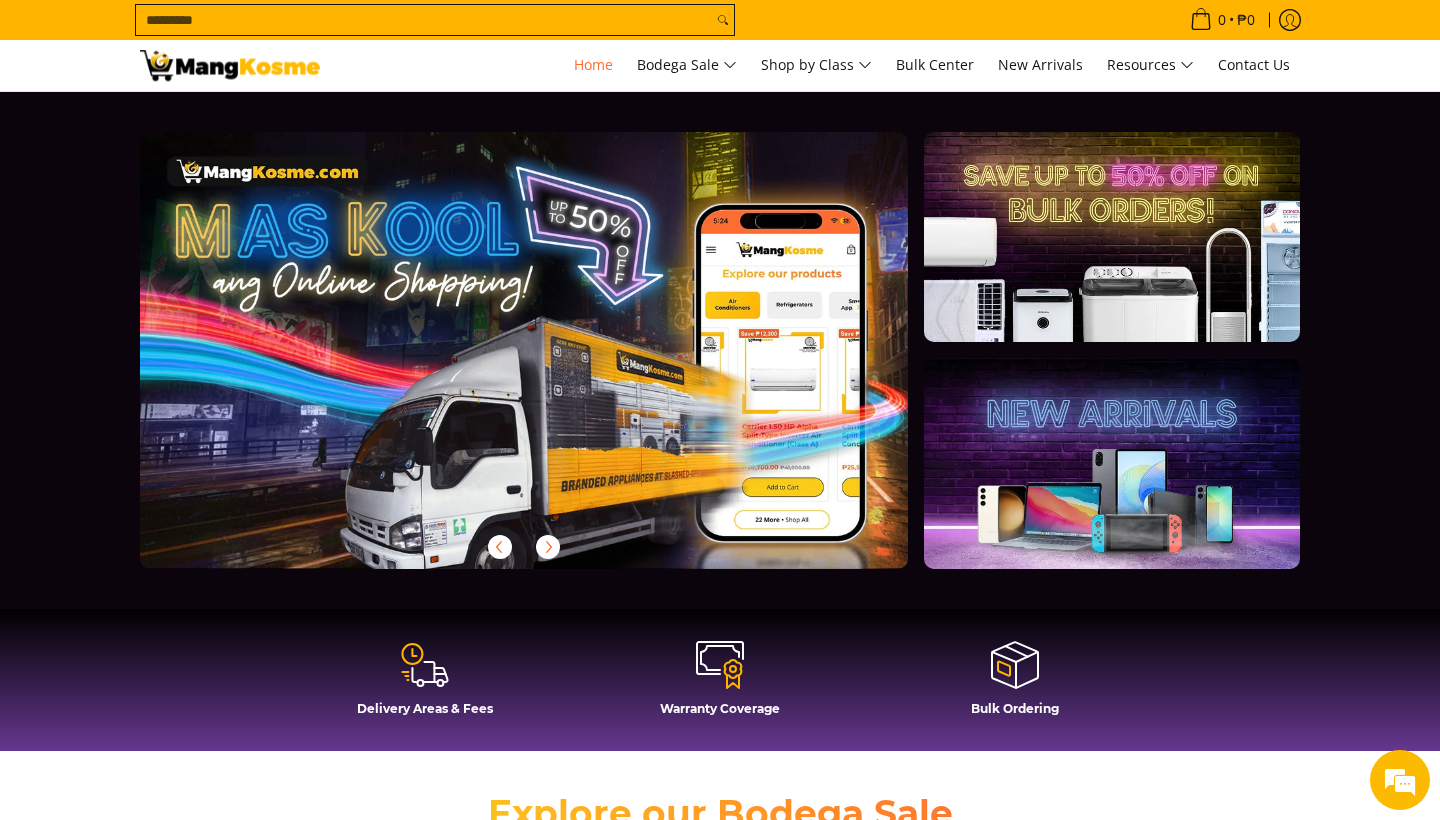 scroll, scrollTop: 640, scrollLeft: 0, axis: vertical 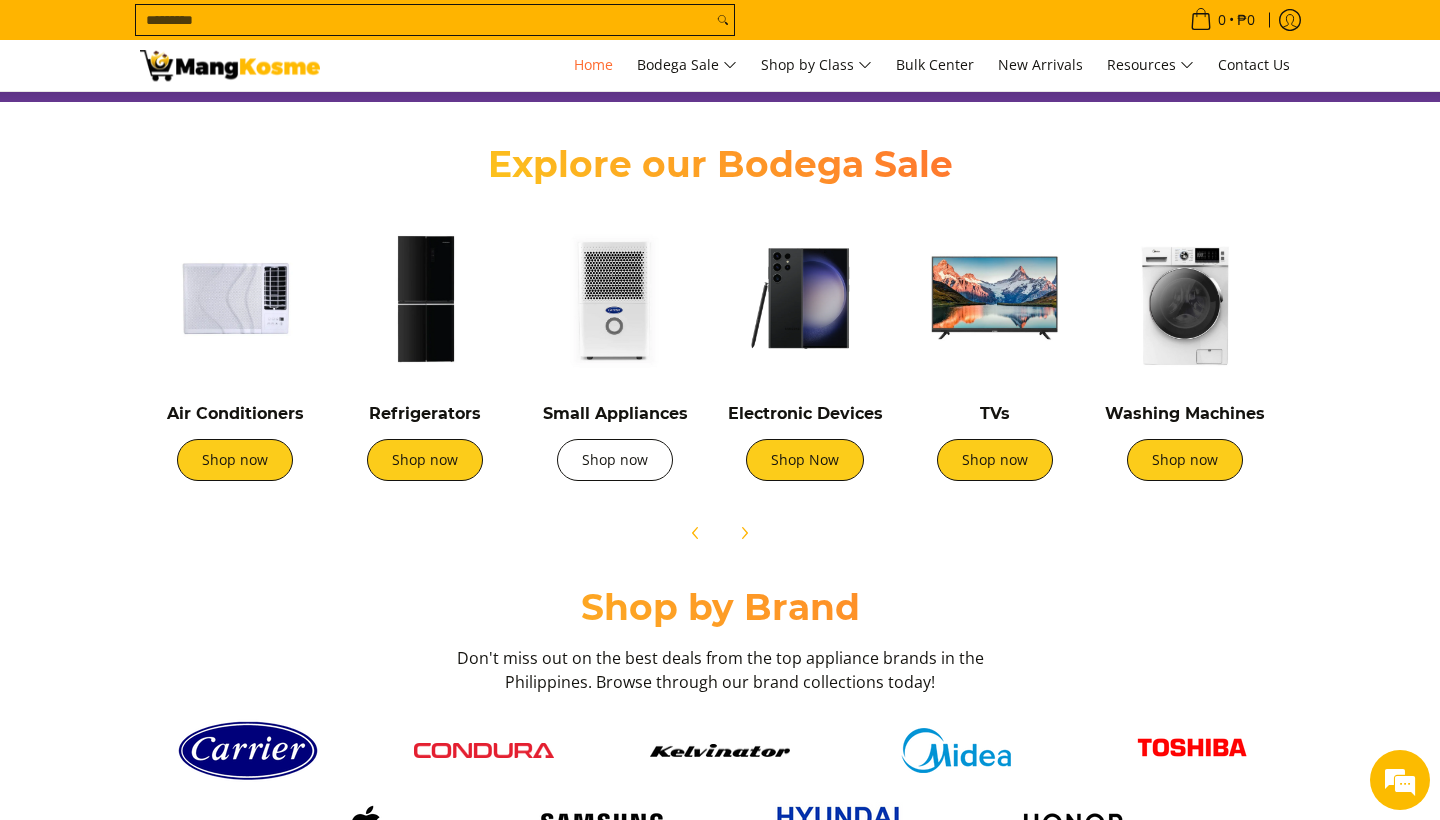 click on "Shop now" at bounding box center (615, 460) 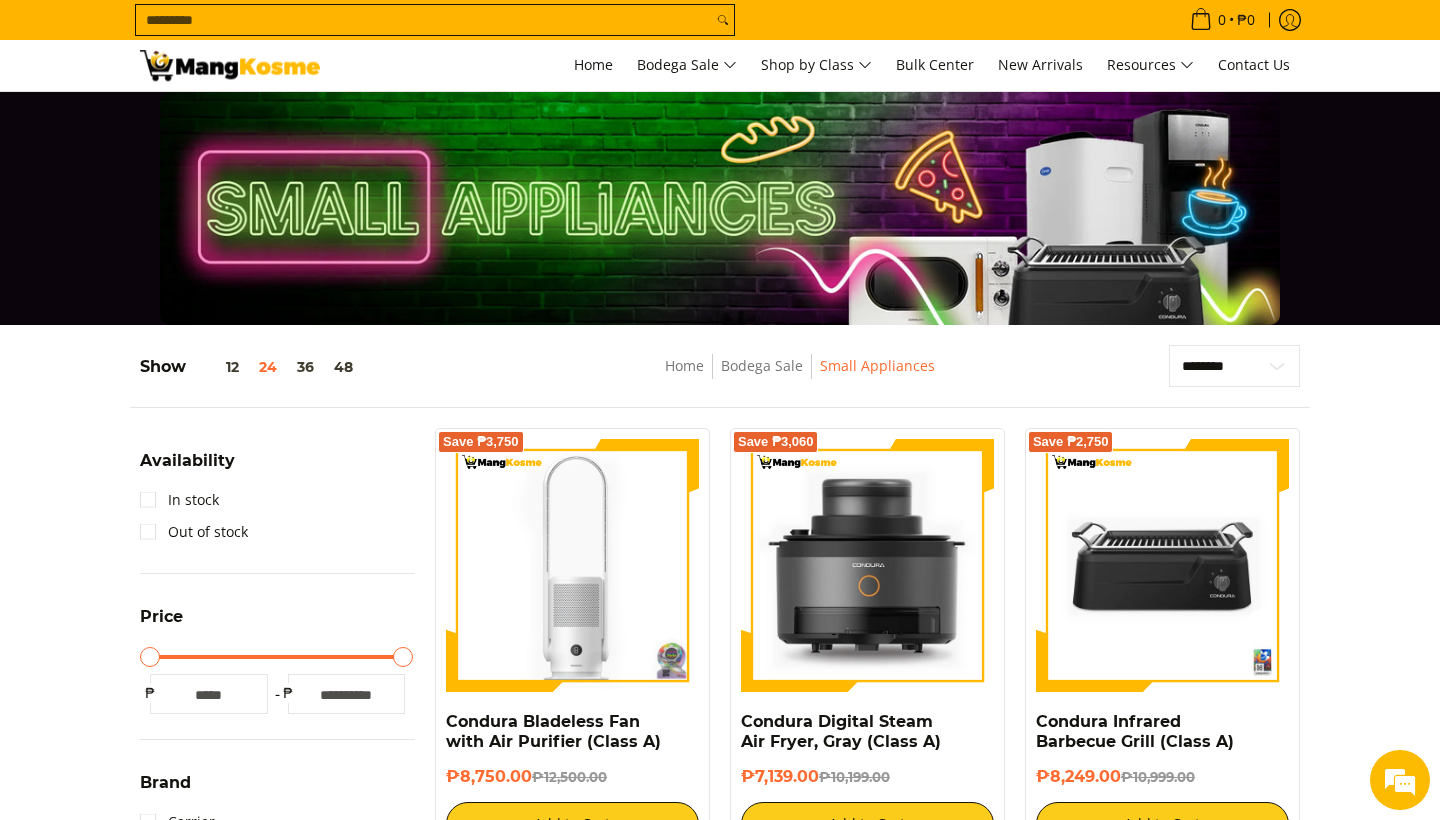 scroll, scrollTop: 0, scrollLeft: 0, axis: both 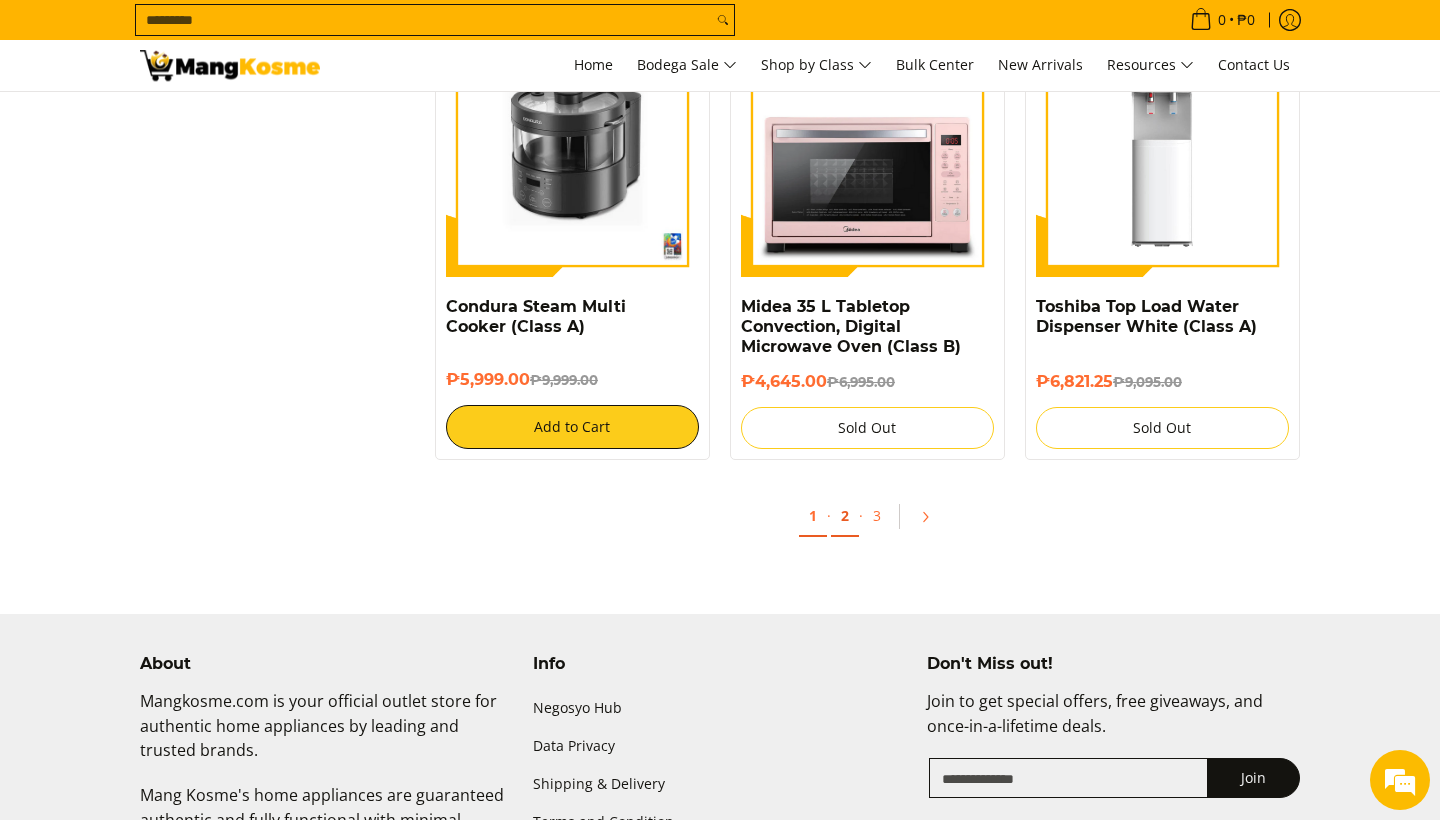 click on "2" at bounding box center [845, 516] 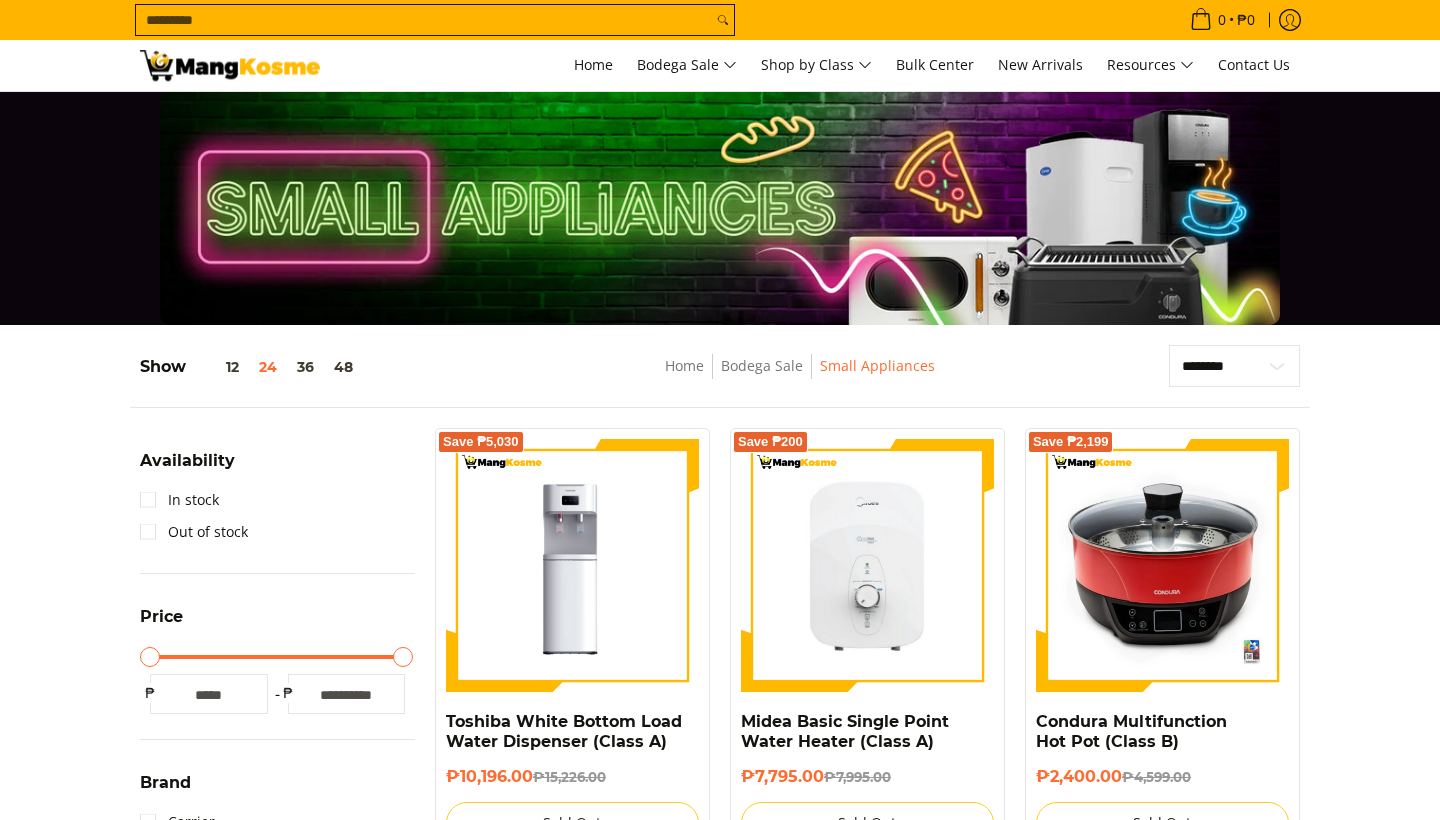 scroll, scrollTop: 0, scrollLeft: 0, axis: both 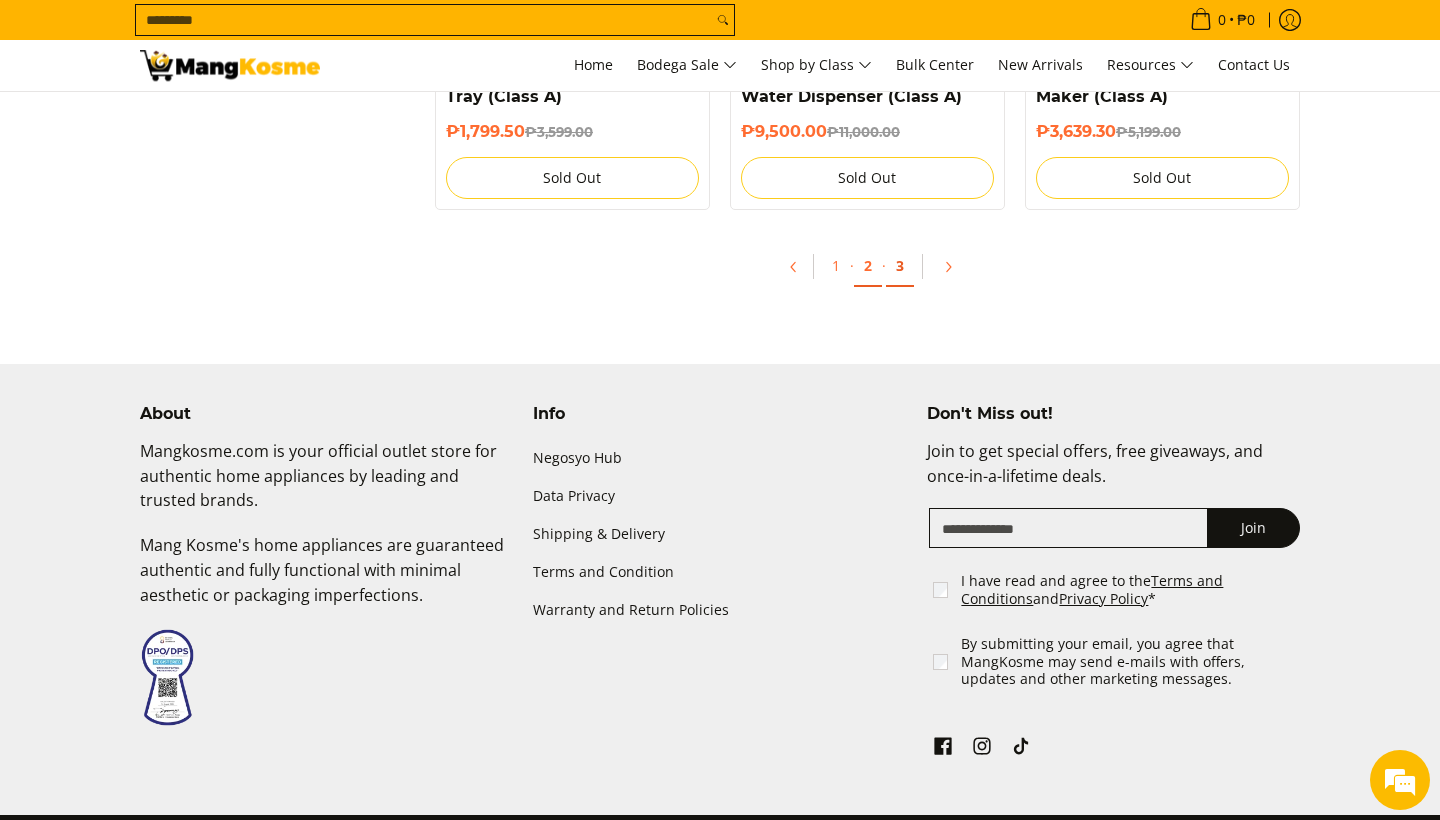click on "3" at bounding box center [900, 266] 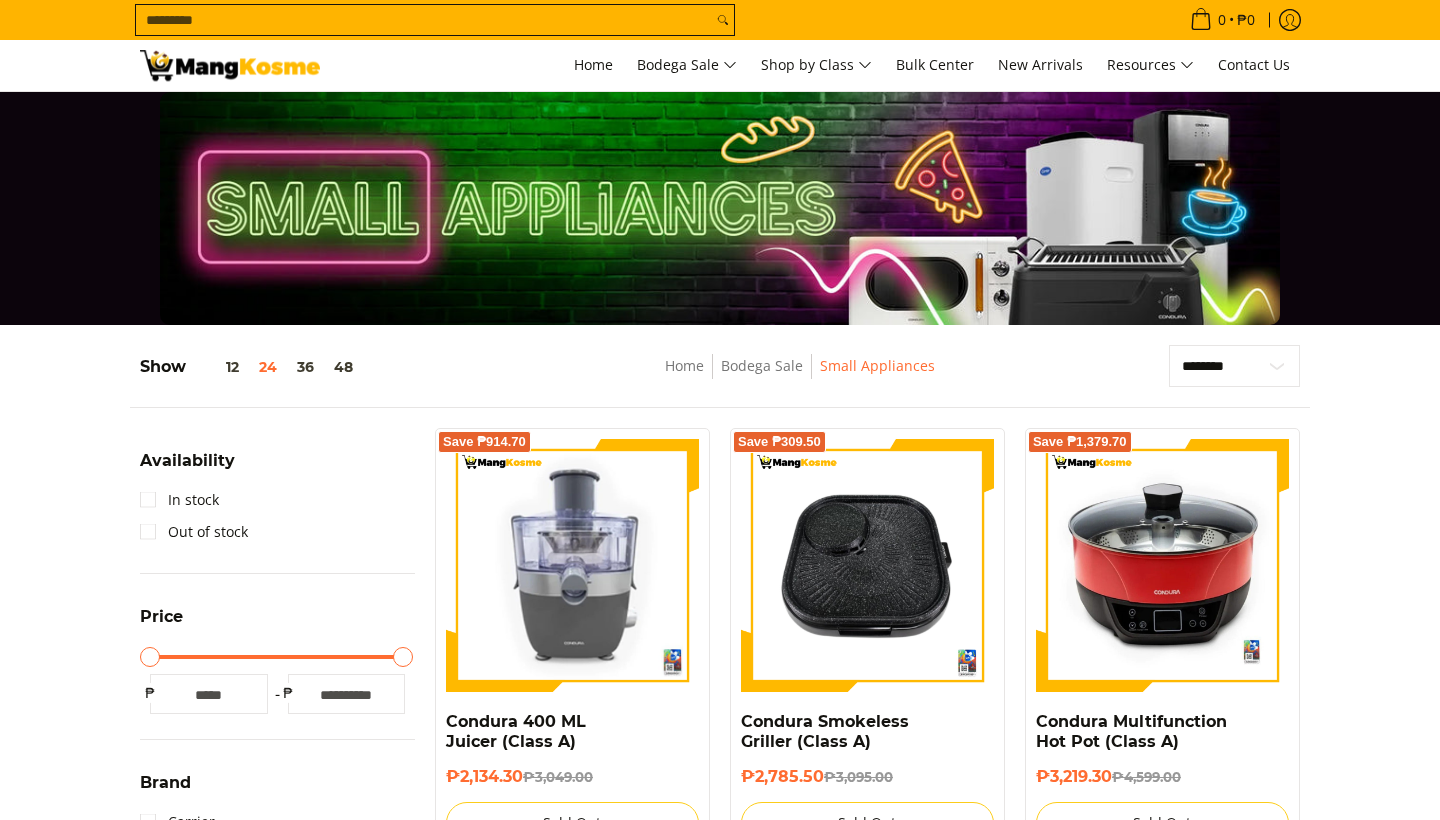 scroll, scrollTop: 0, scrollLeft: 0, axis: both 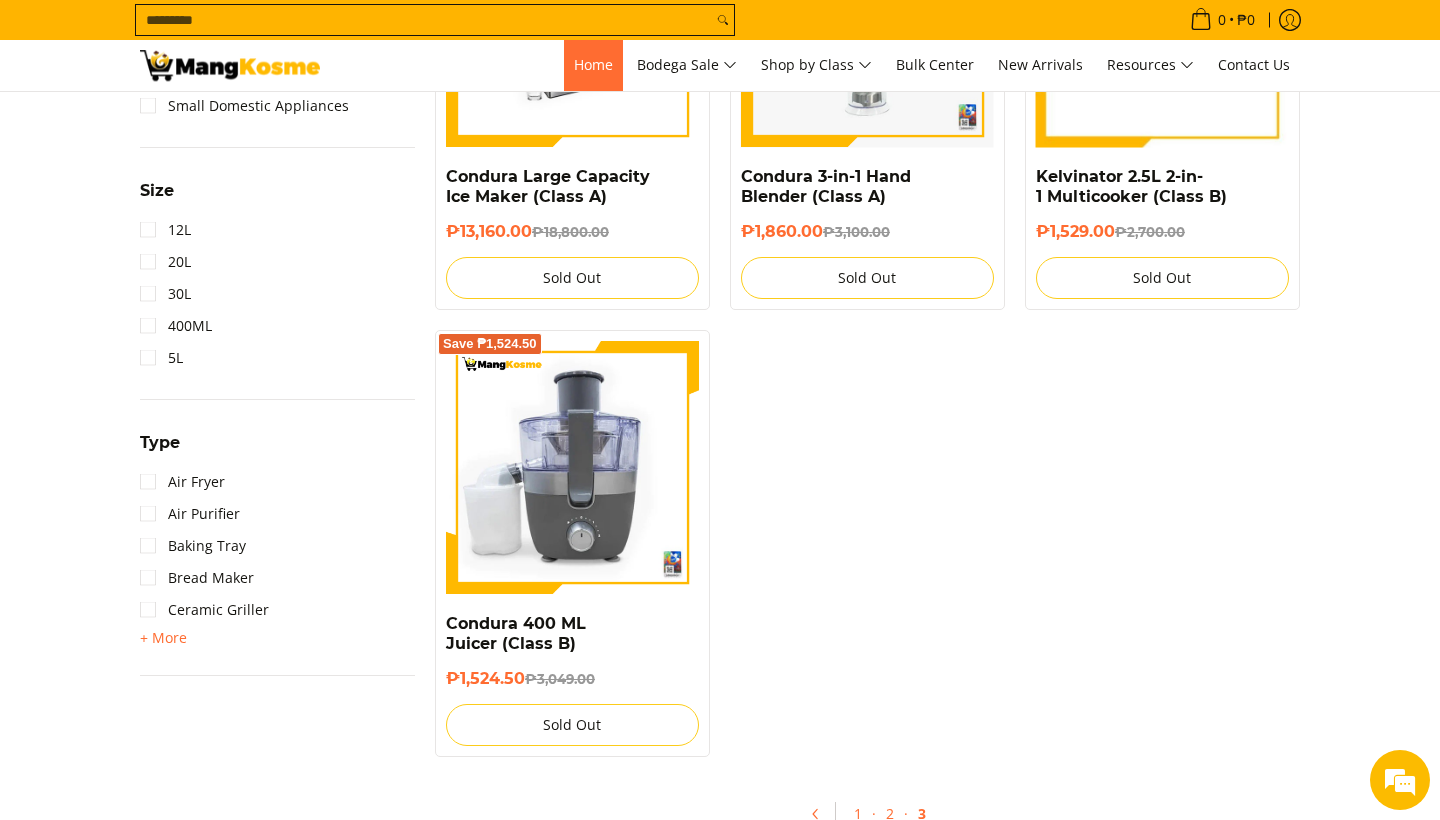 click on "Home" at bounding box center (593, 64) 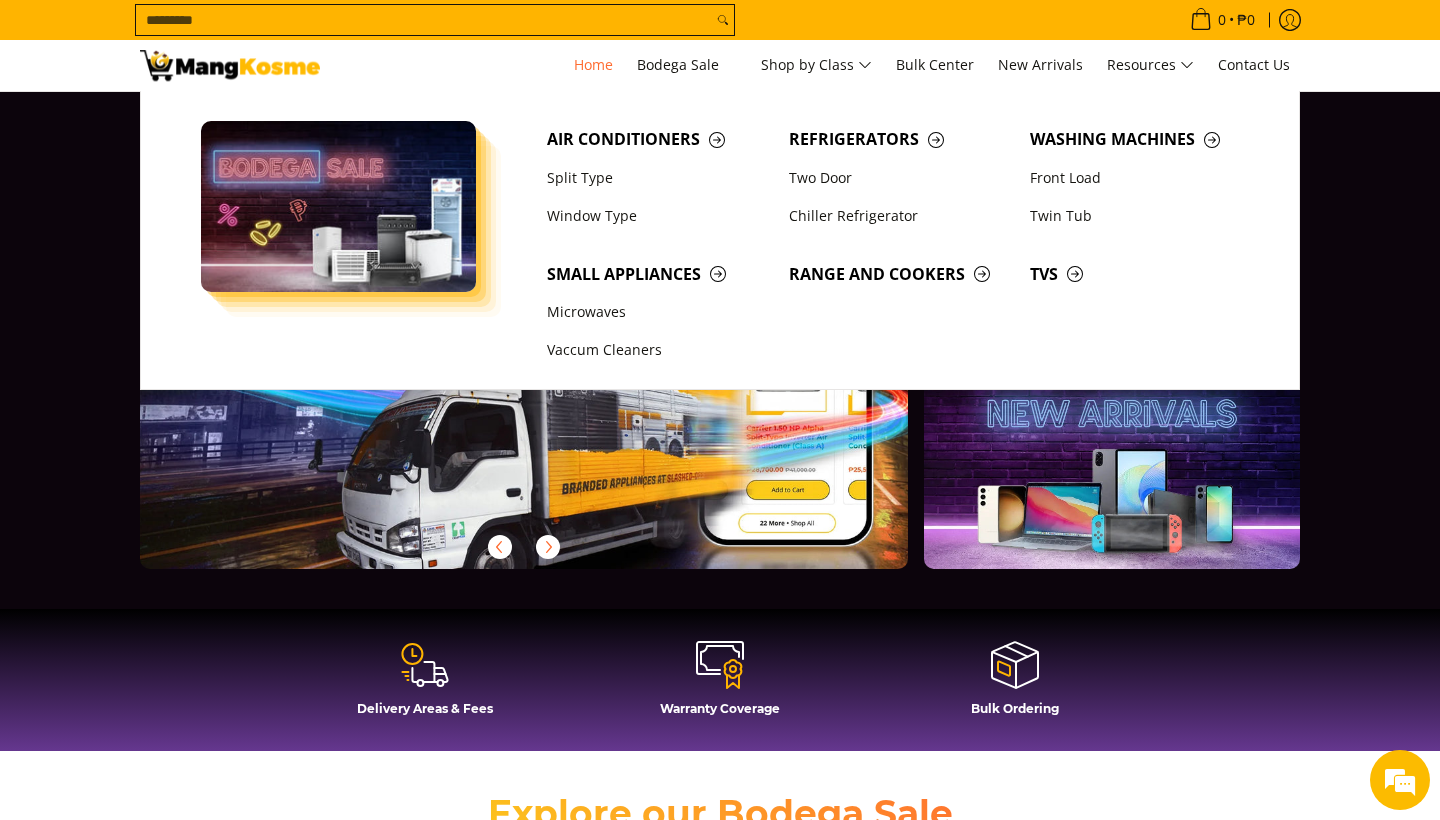 scroll, scrollTop: 0, scrollLeft: 0, axis: both 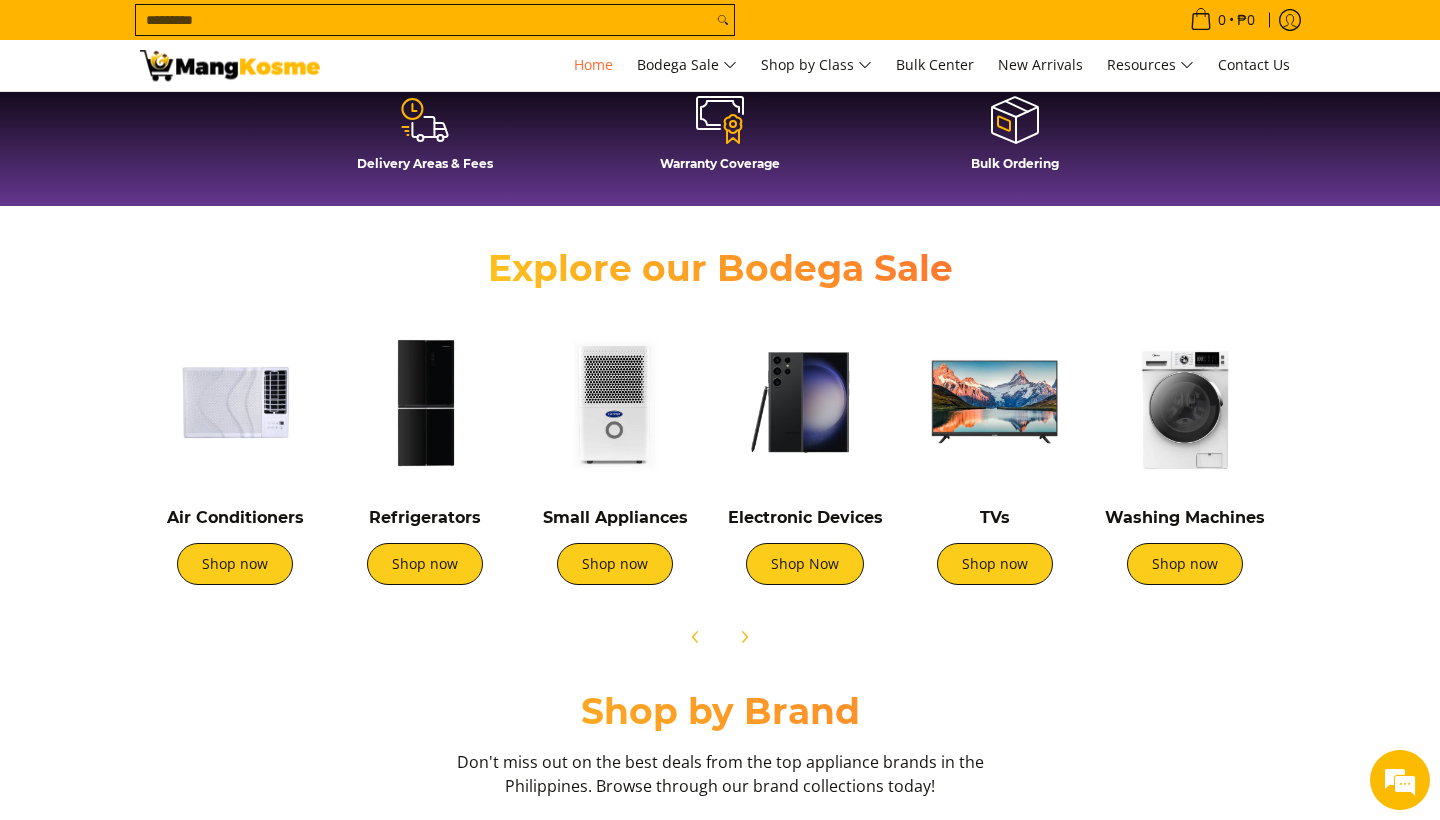 click at bounding box center [805, 402] 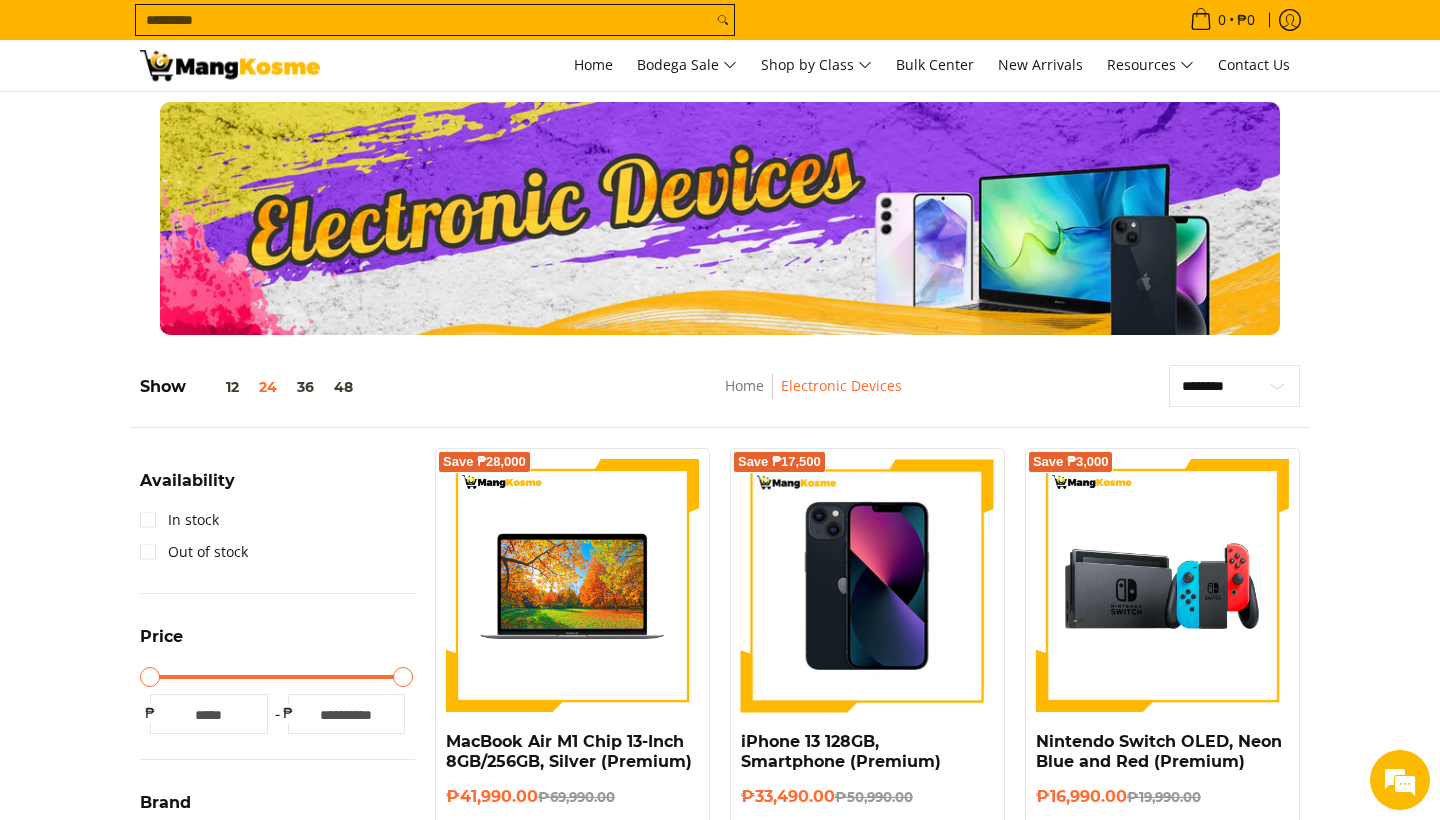 scroll, scrollTop: 0, scrollLeft: 0, axis: both 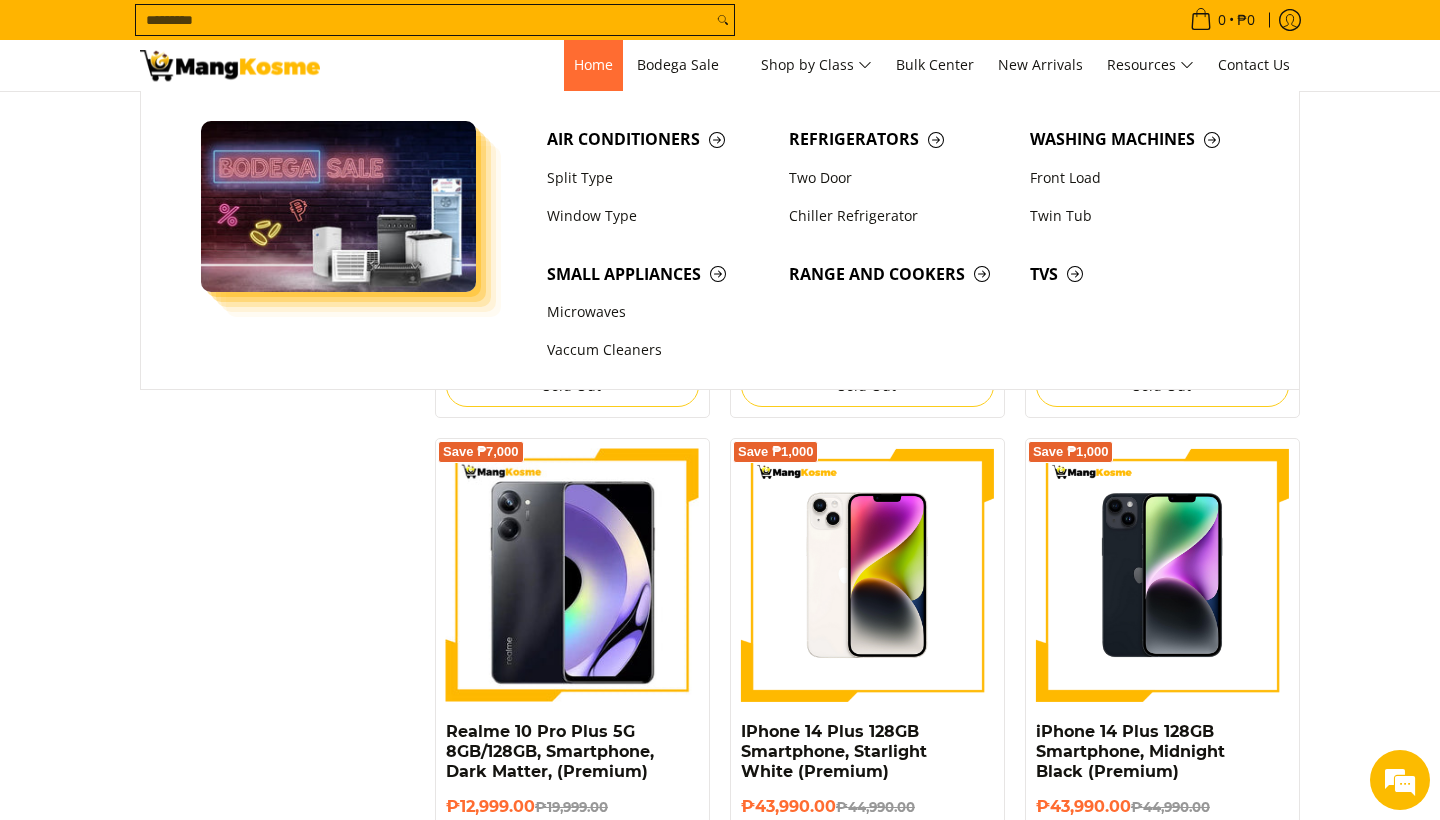 click on "Home" at bounding box center (593, 64) 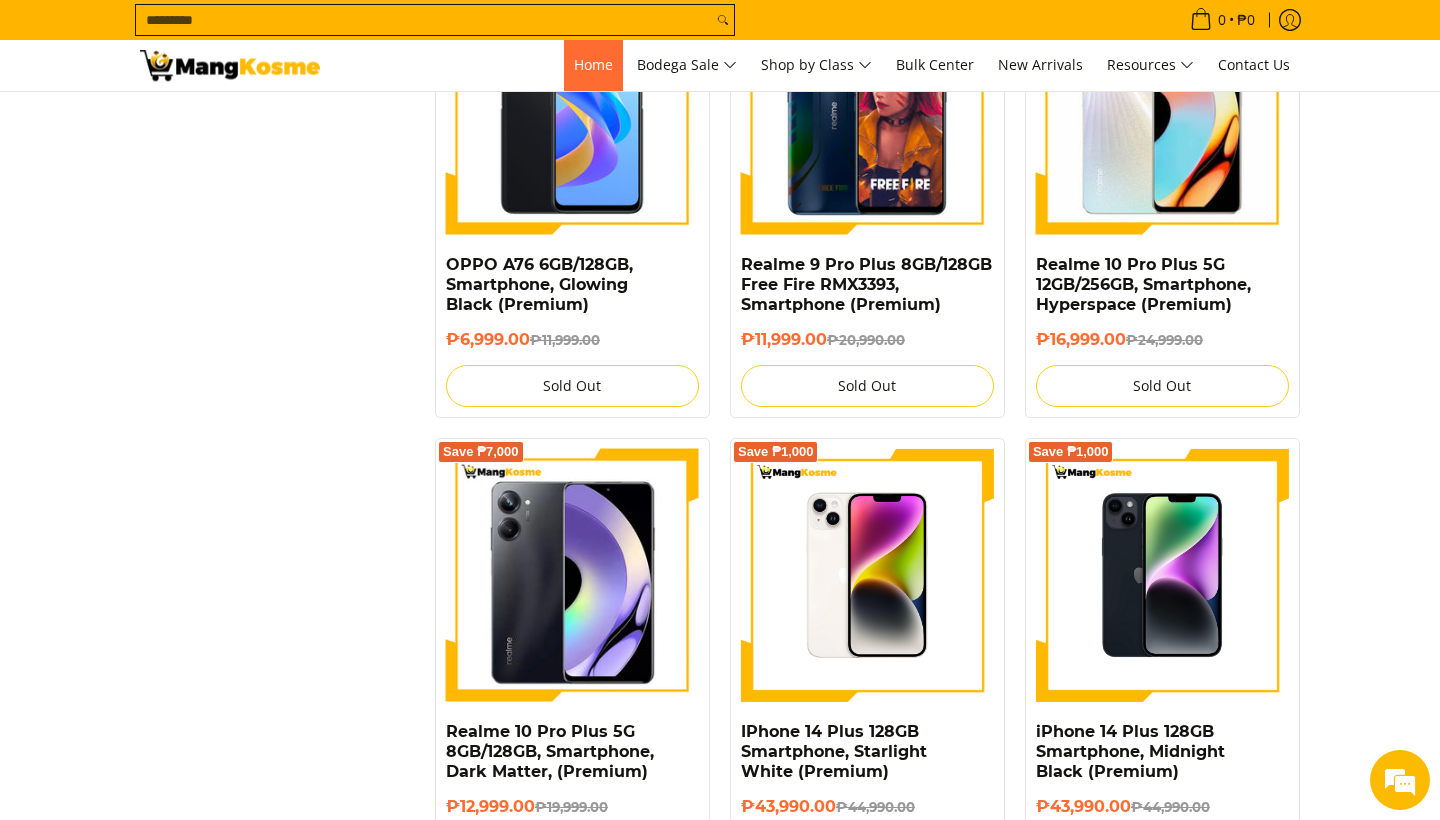 scroll, scrollTop: 0, scrollLeft: 0, axis: both 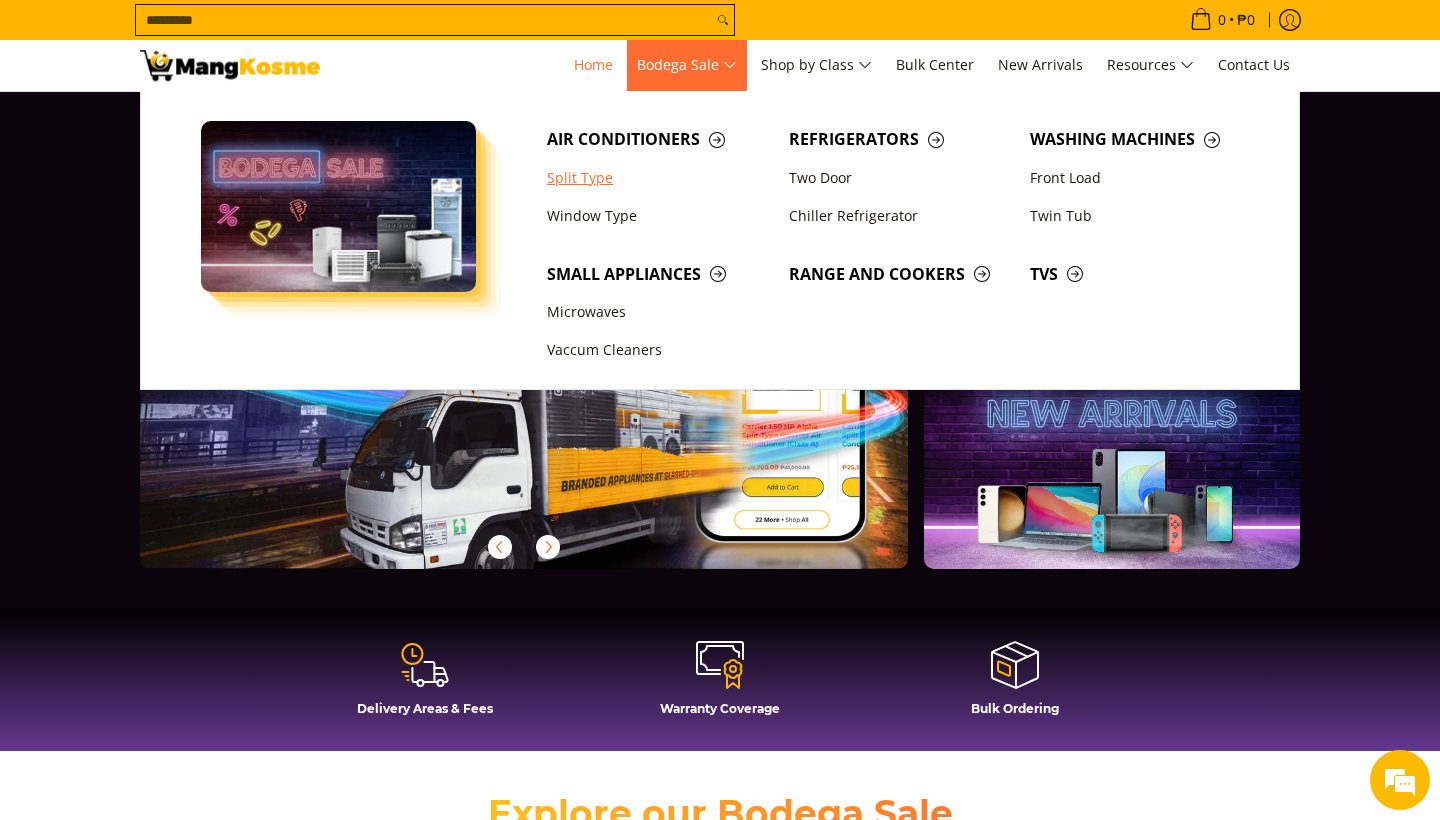 click on "Split Type" at bounding box center [658, 178] 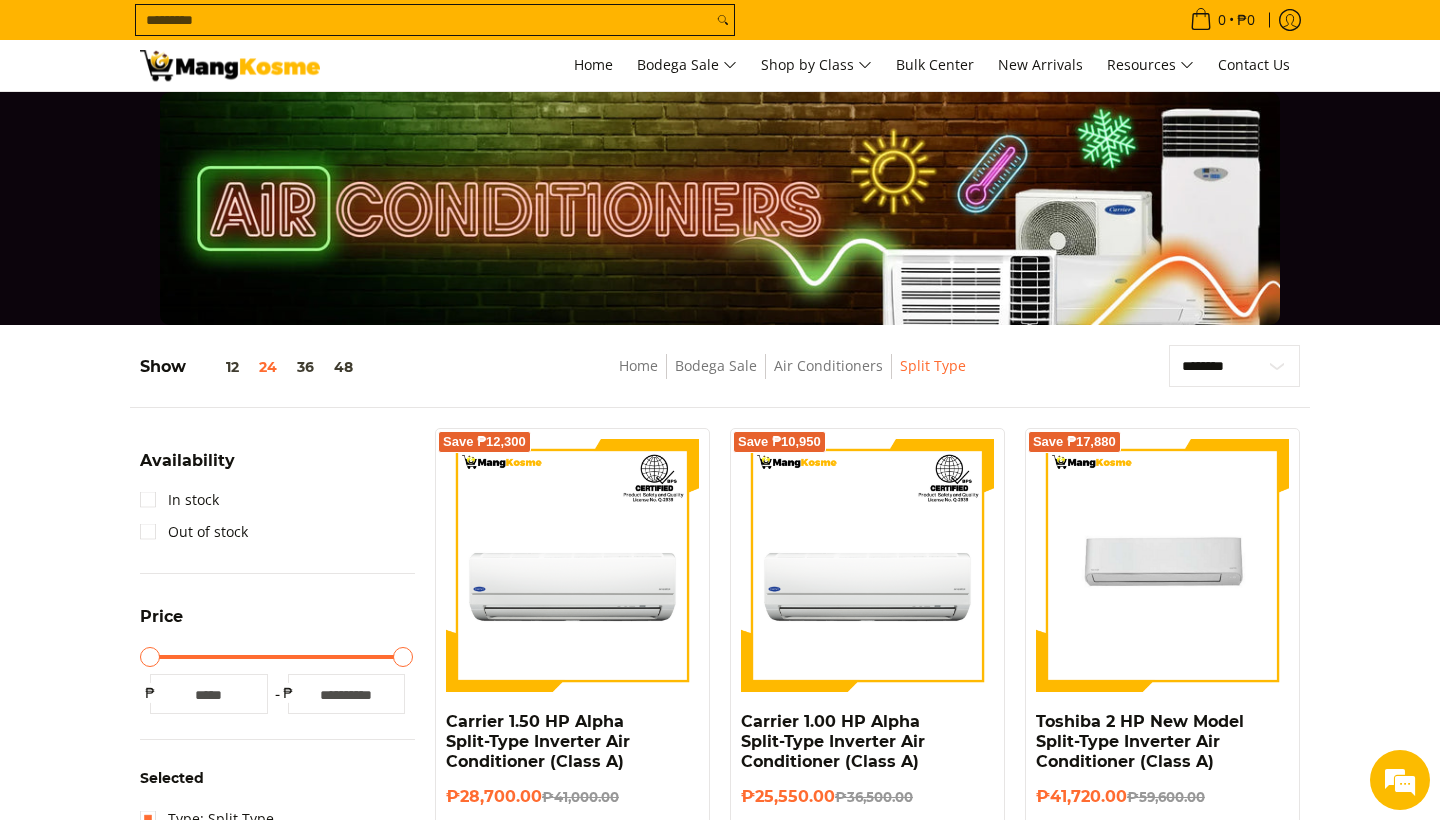 scroll, scrollTop: 0, scrollLeft: 0, axis: both 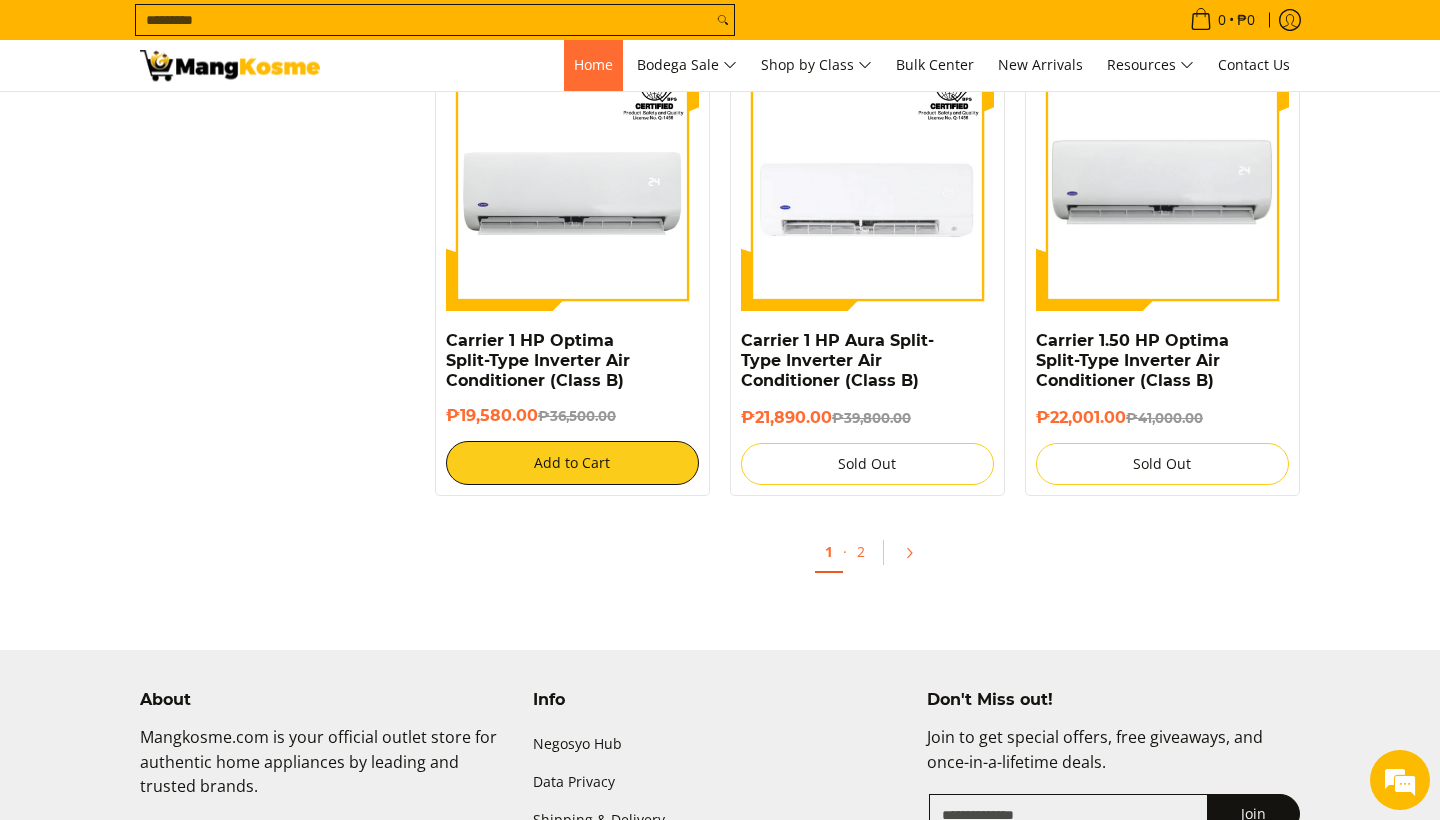 click on "Home" at bounding box center (593, 64) 